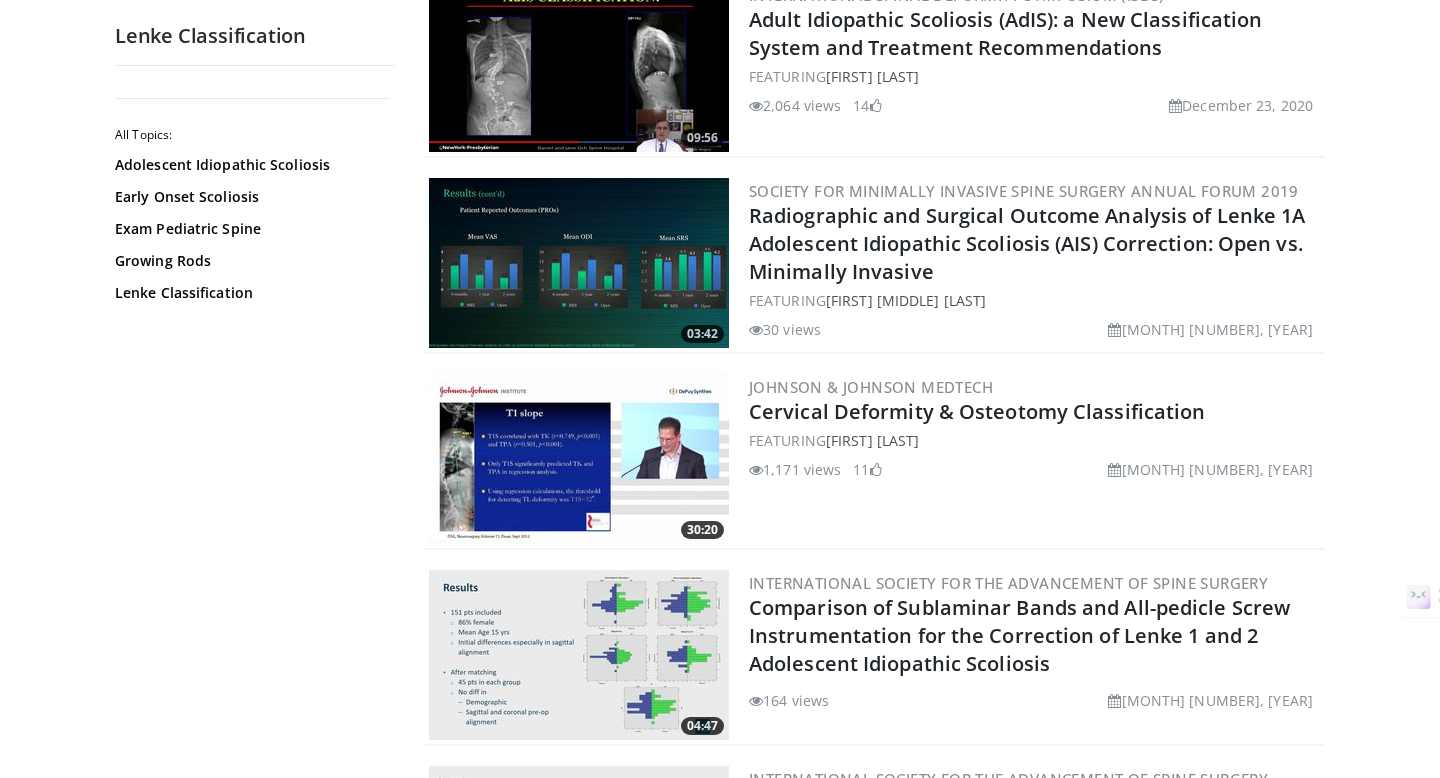 scroll, scrollTop: 848, scrollLeft: 0, axis: vertical 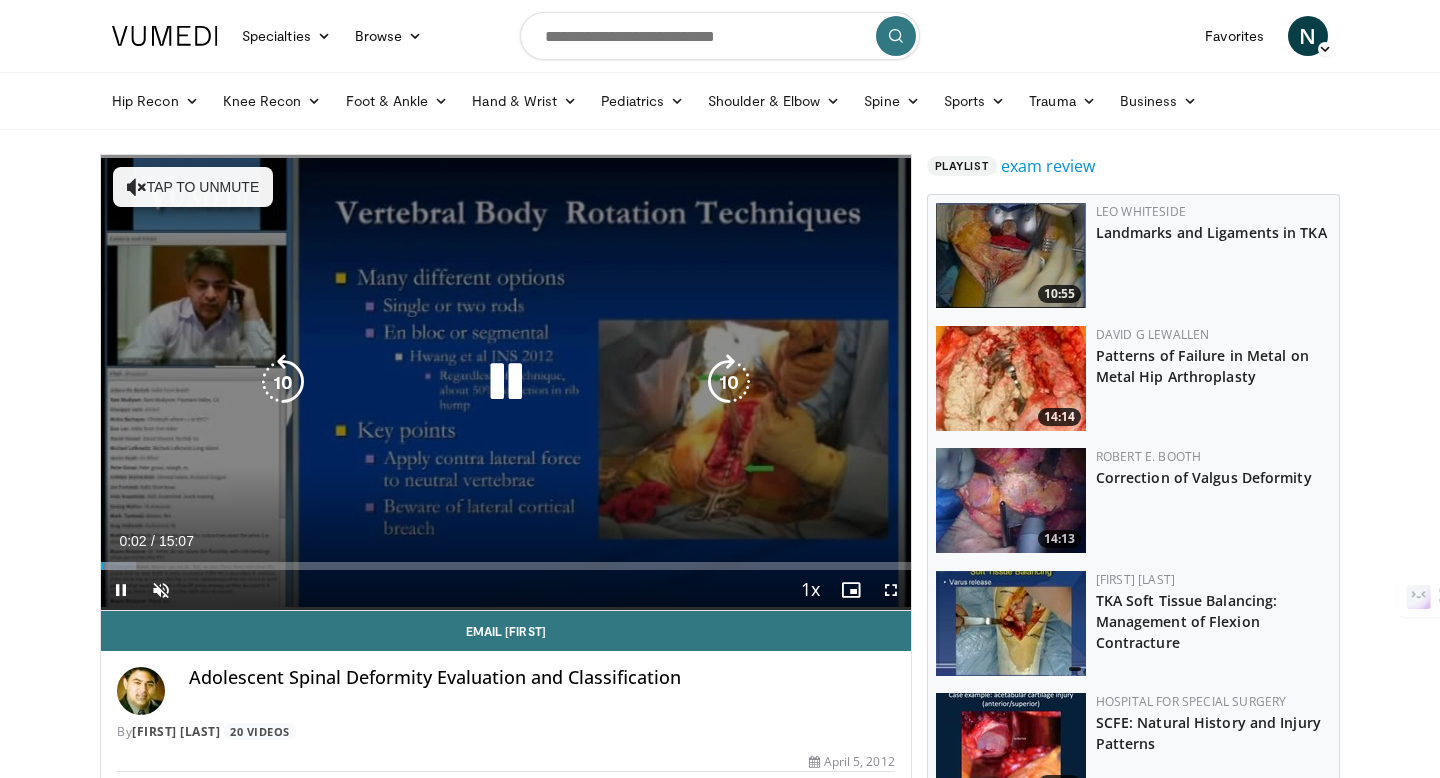 click at bounding box center (506, 382) 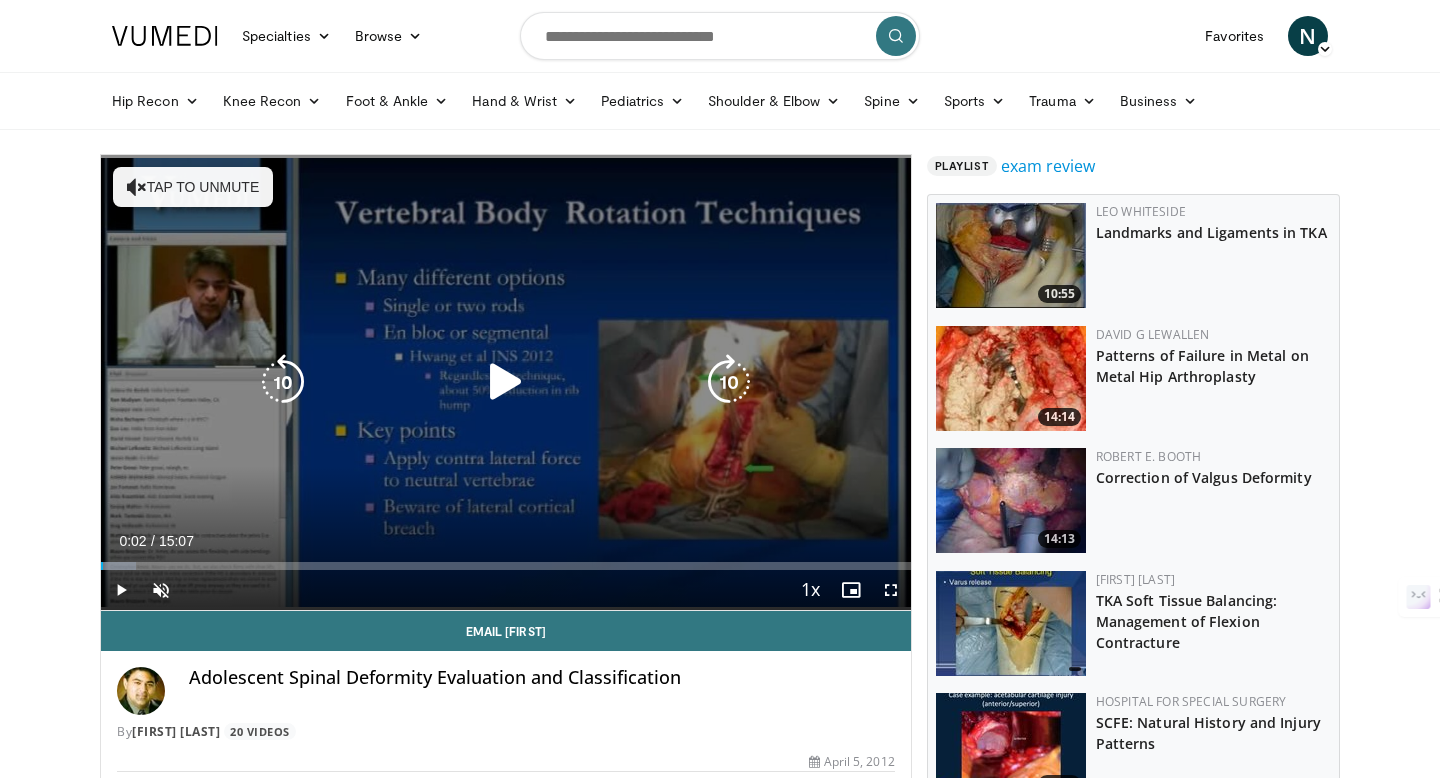 click at bounding box center [506, 382] 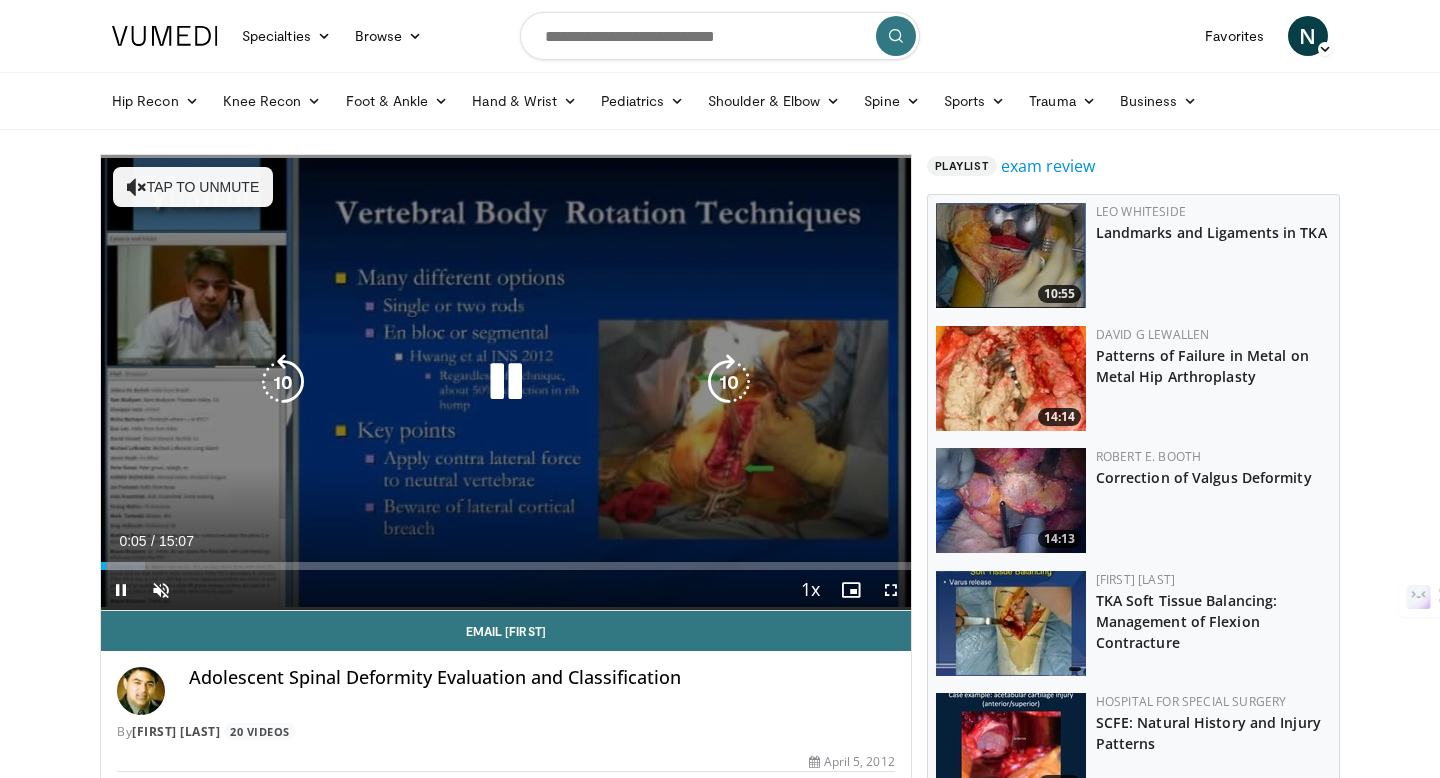 click on "Tap to unmute" at bounding box center (193, 187) 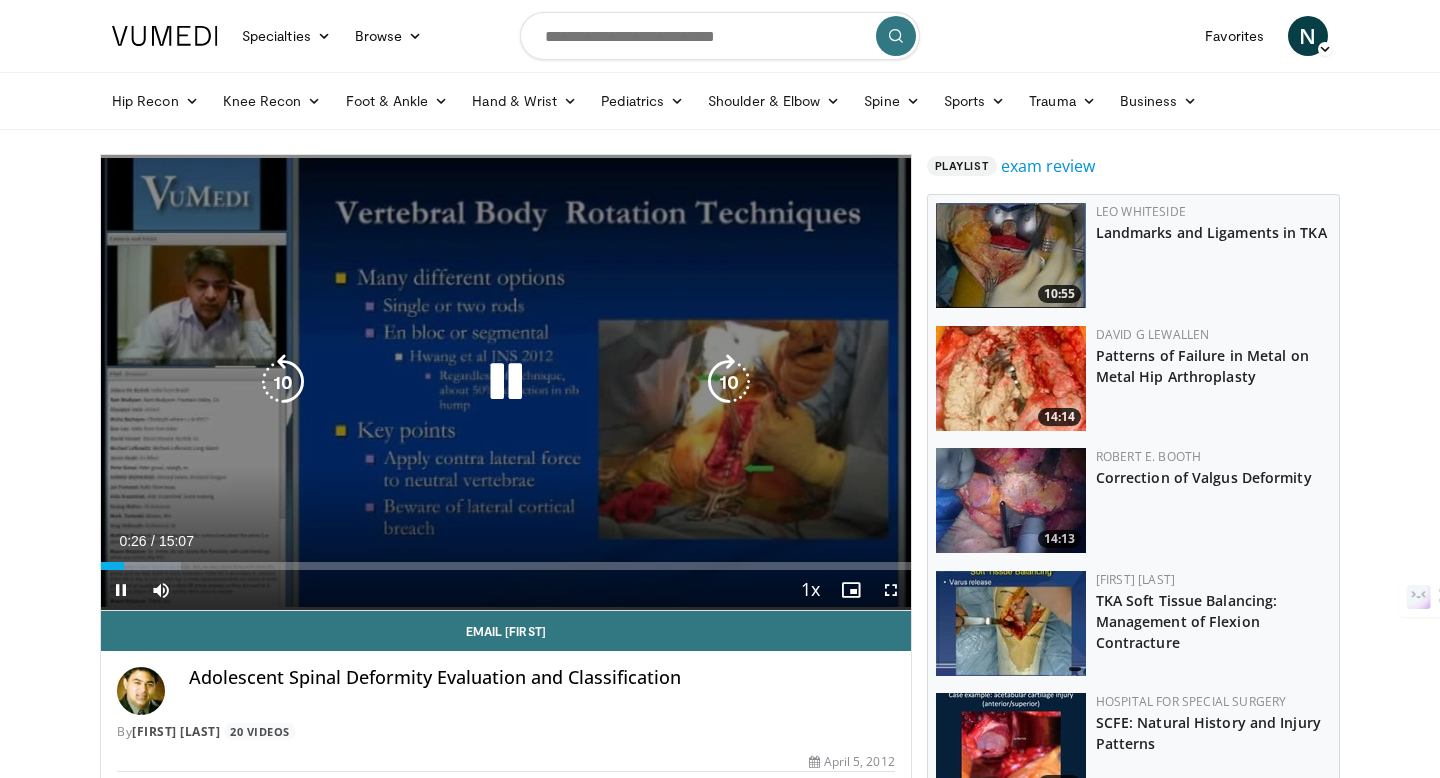 click at bounding box center [506, 382] 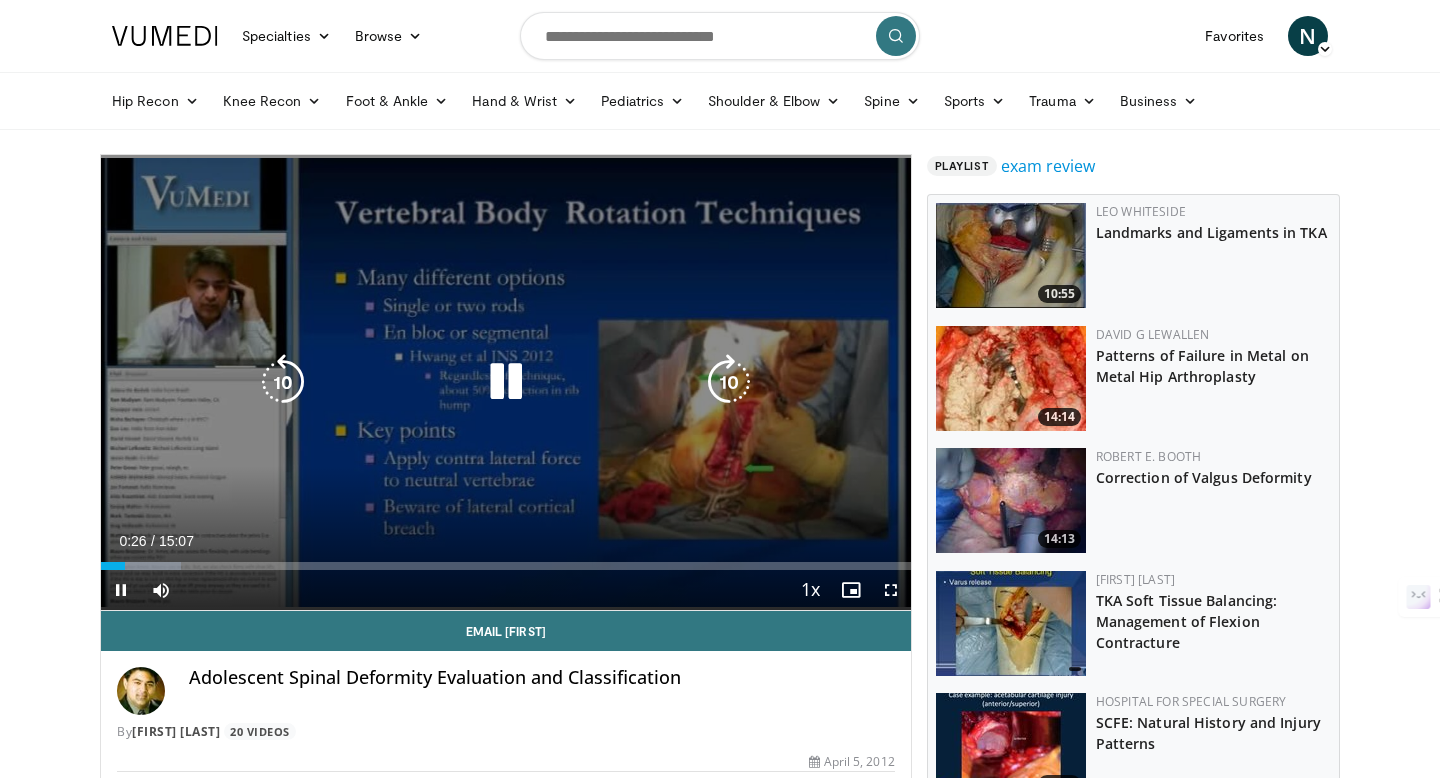 click at bounding box center (506, 382) 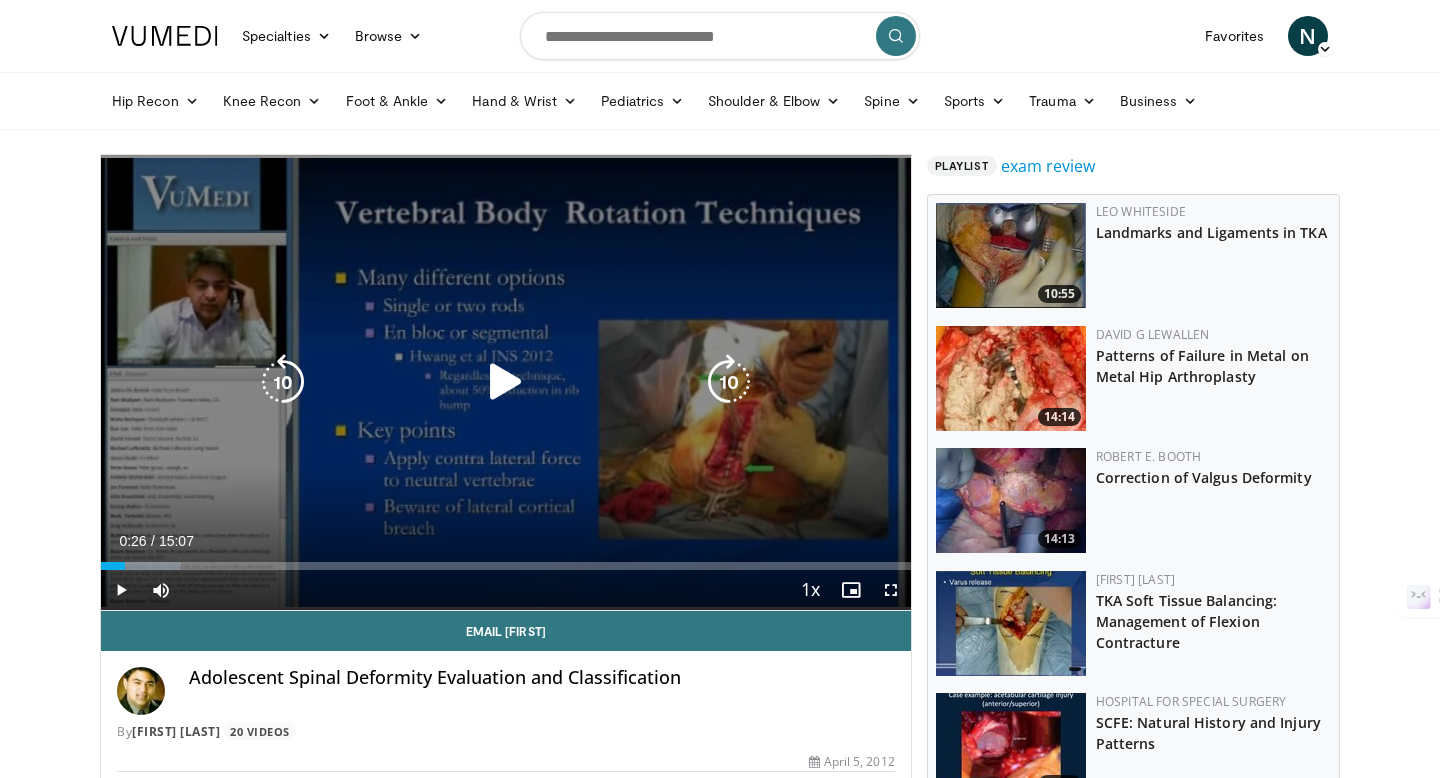 click at bounding box center [506, 382] 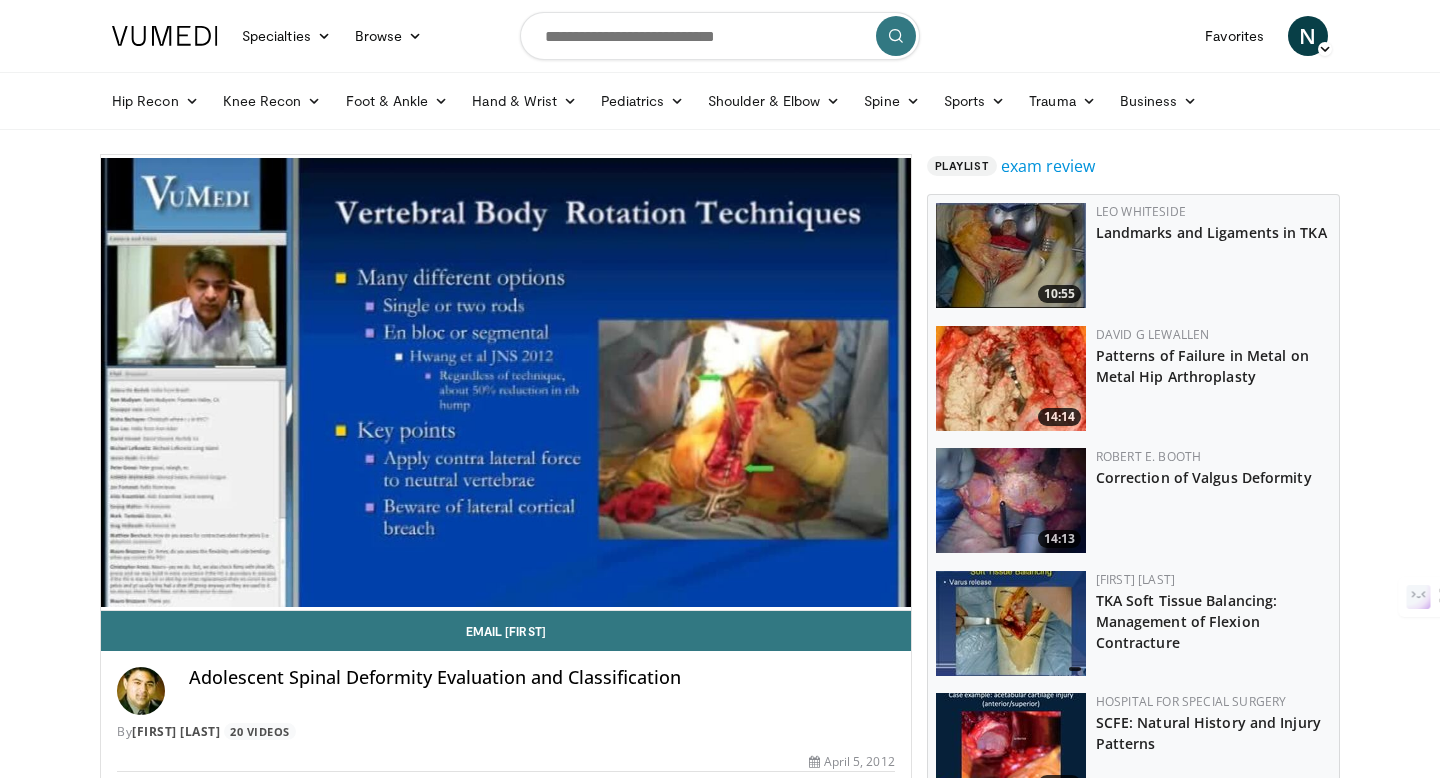 type 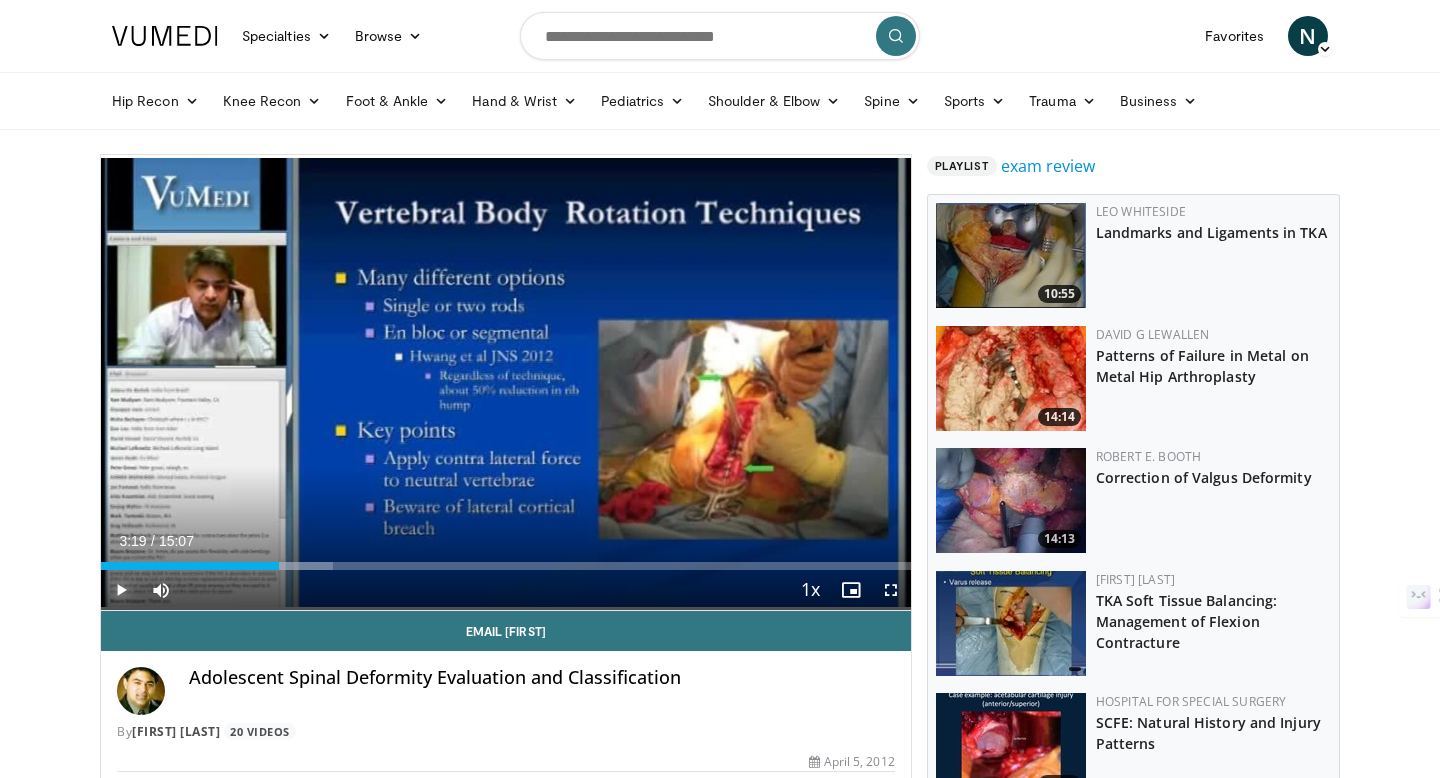 click at bounding box center (121, 590) 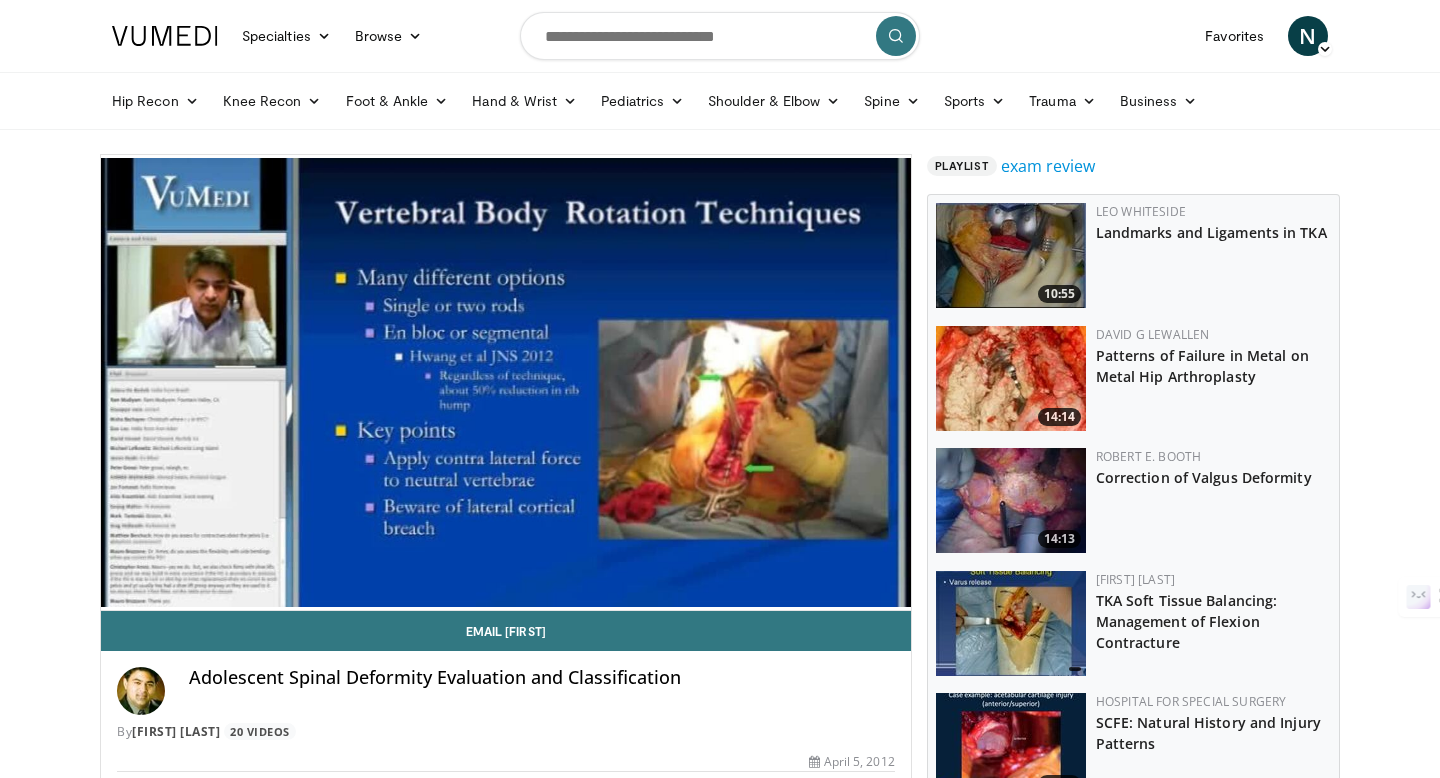 type 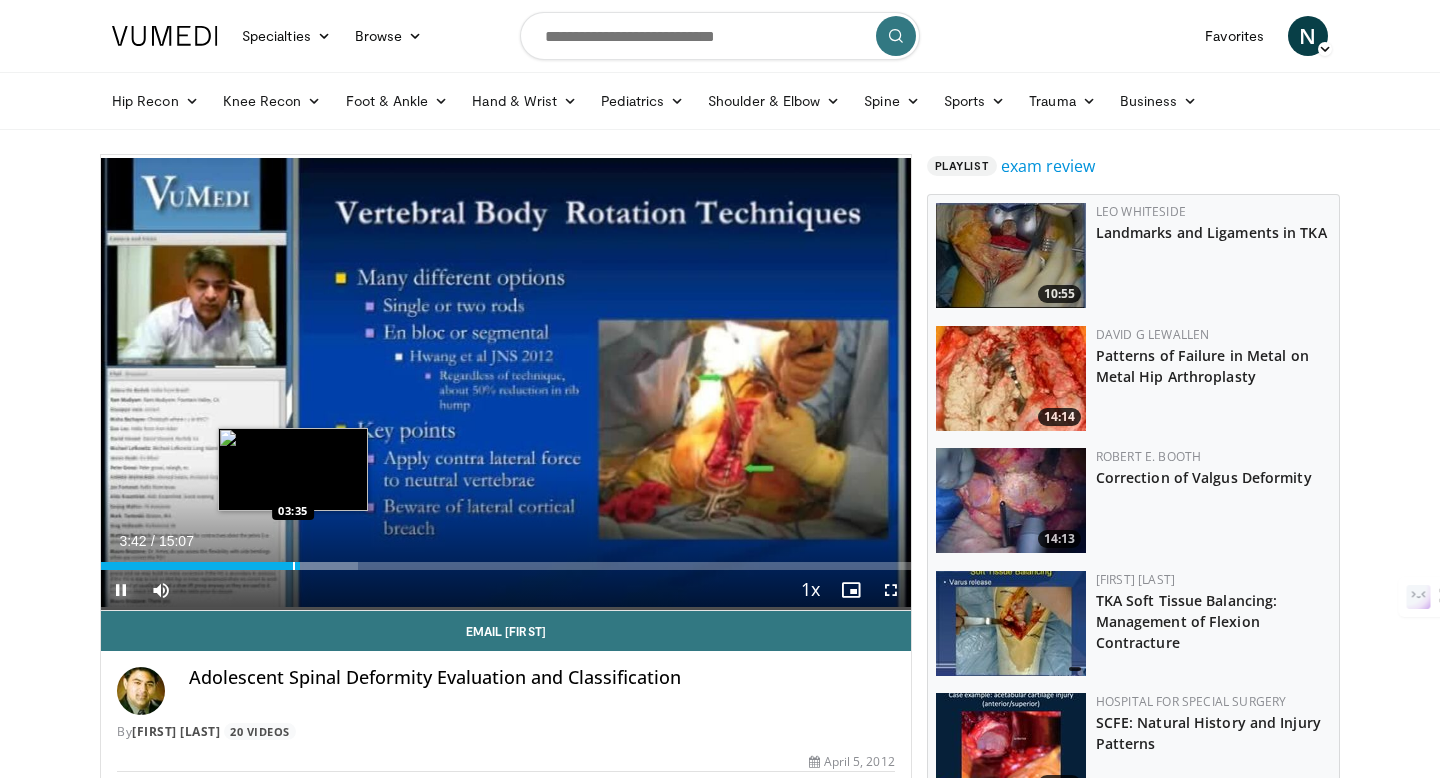 click on "Loaded :  31.71% 03:42 03:35" at bounding box center [506, 560] 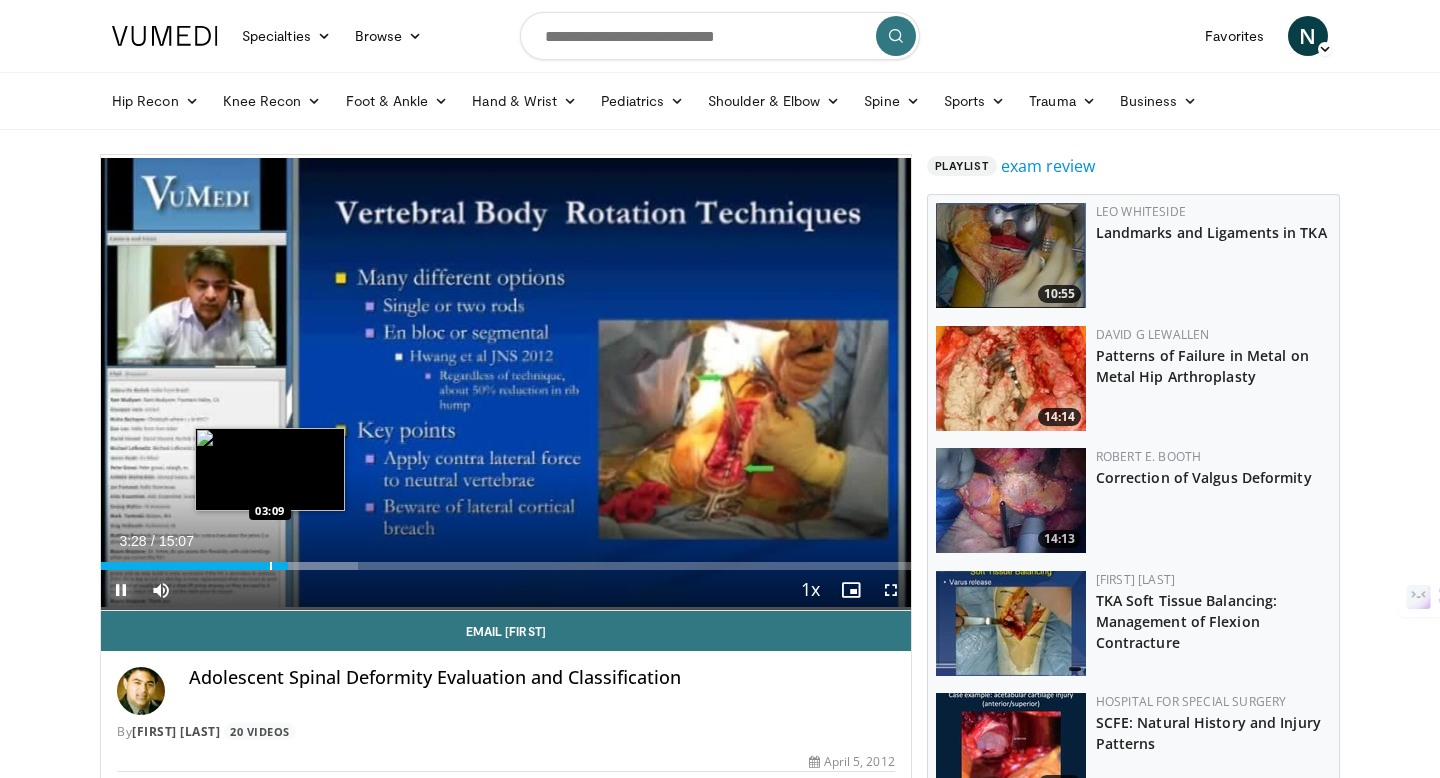 click at bounding box center [271, 566] 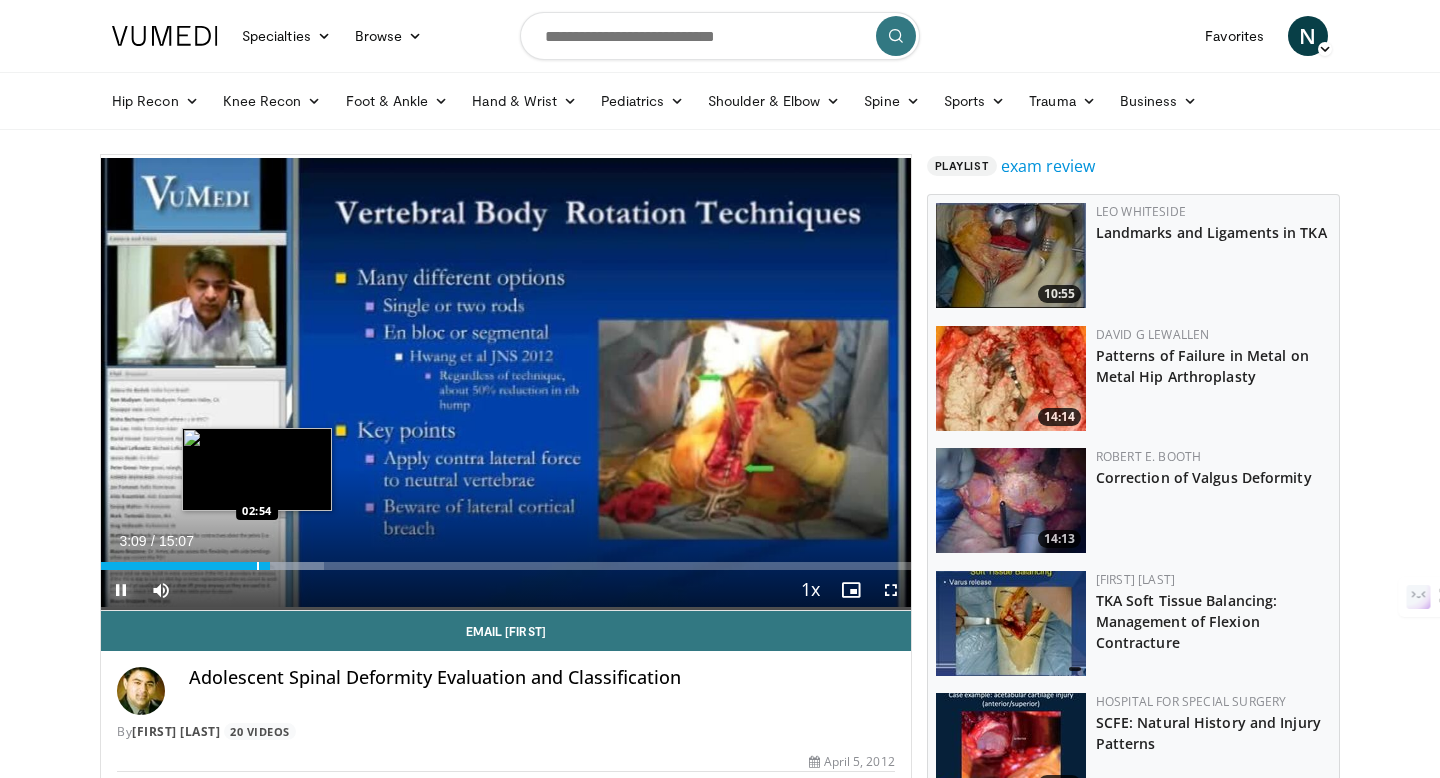 click at bounding box center [258, 566] 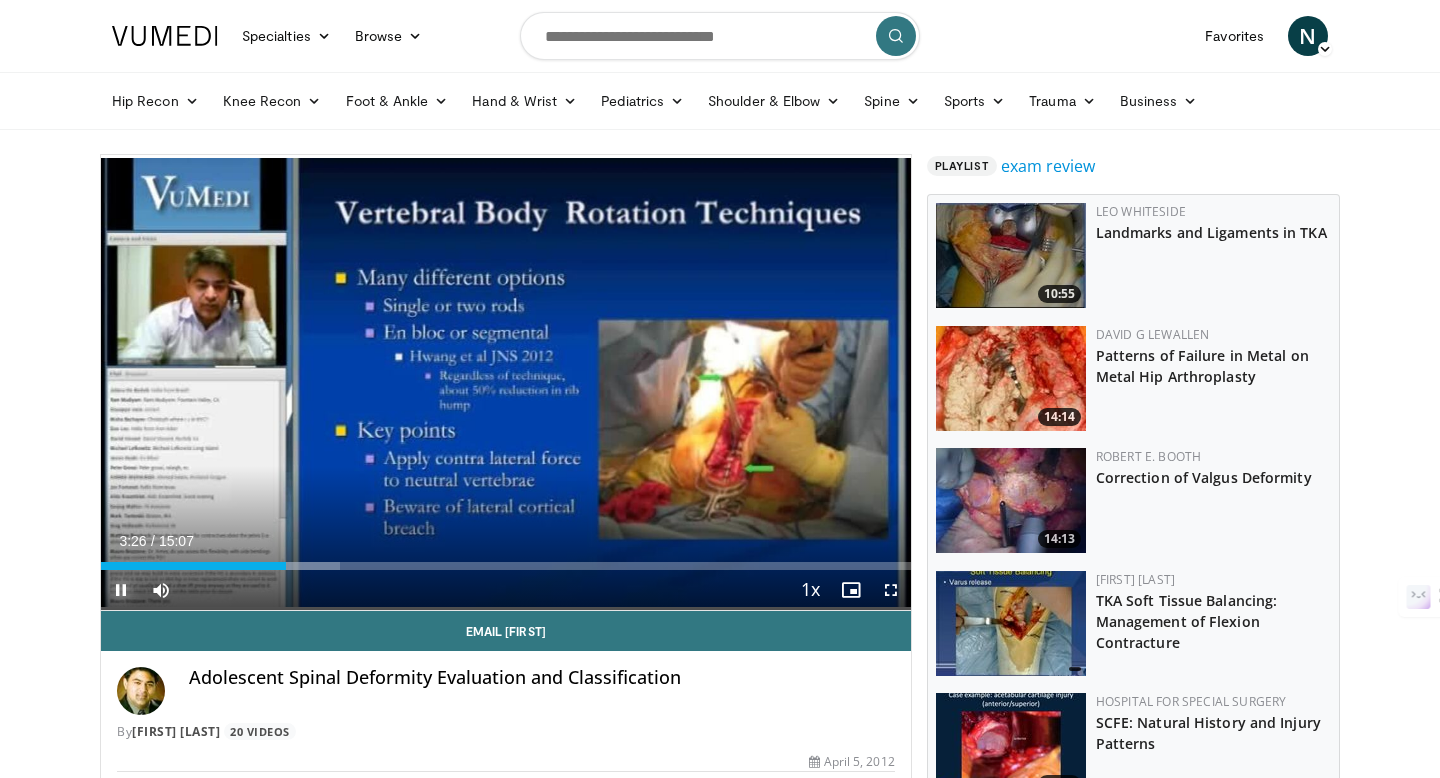 click at bounding box center [121, 590] 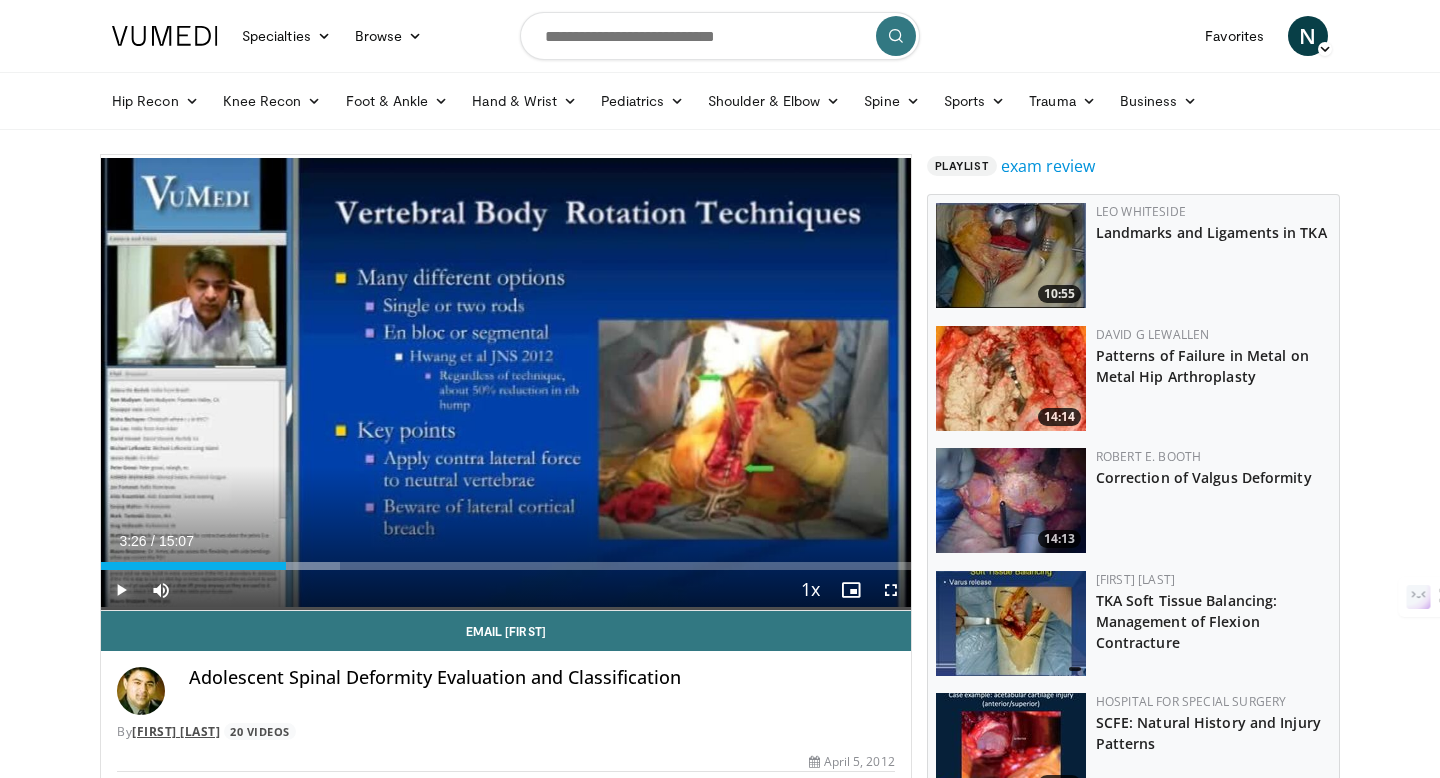 click on "Play" at bounding box center (121, 590) 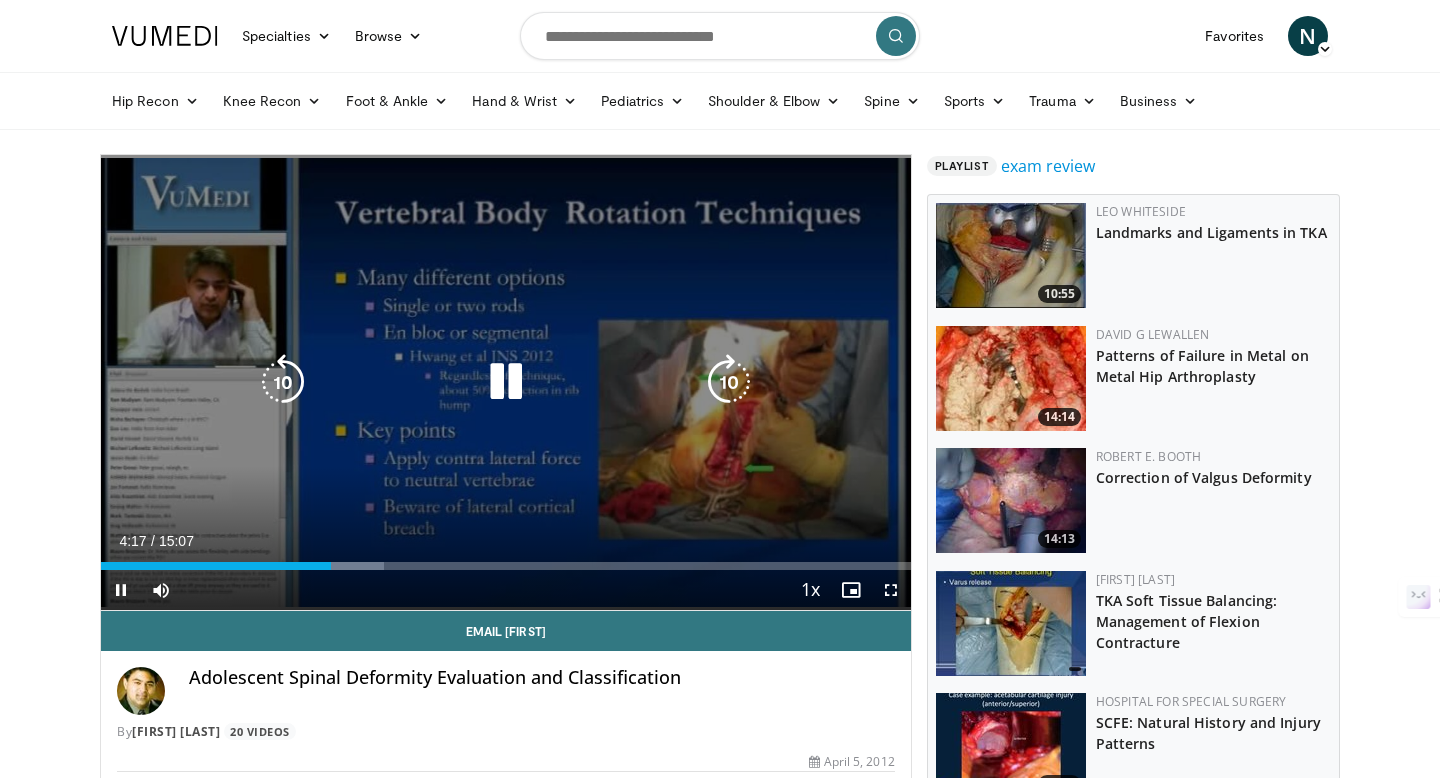 click at bounding box center [283, 382] 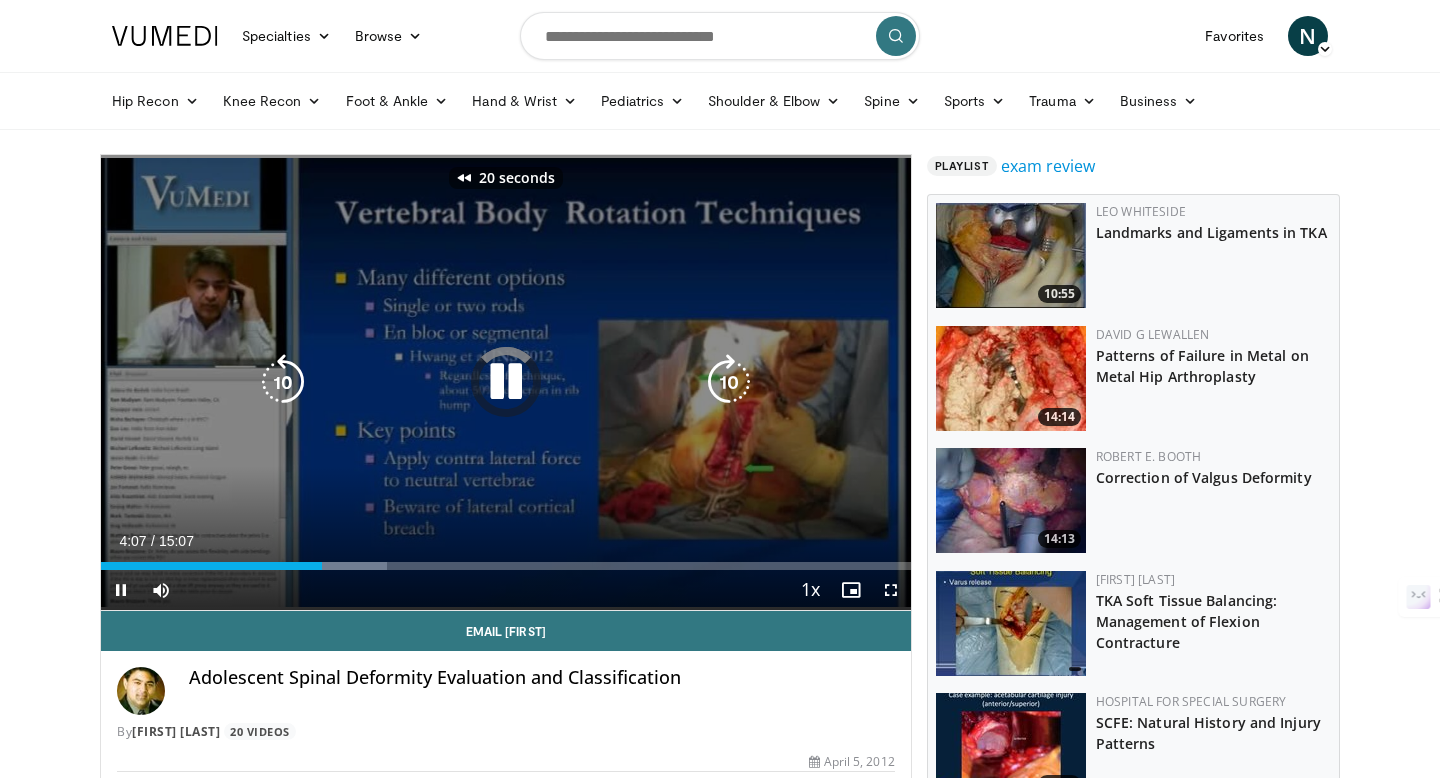 click at bounding box center (283, 382) 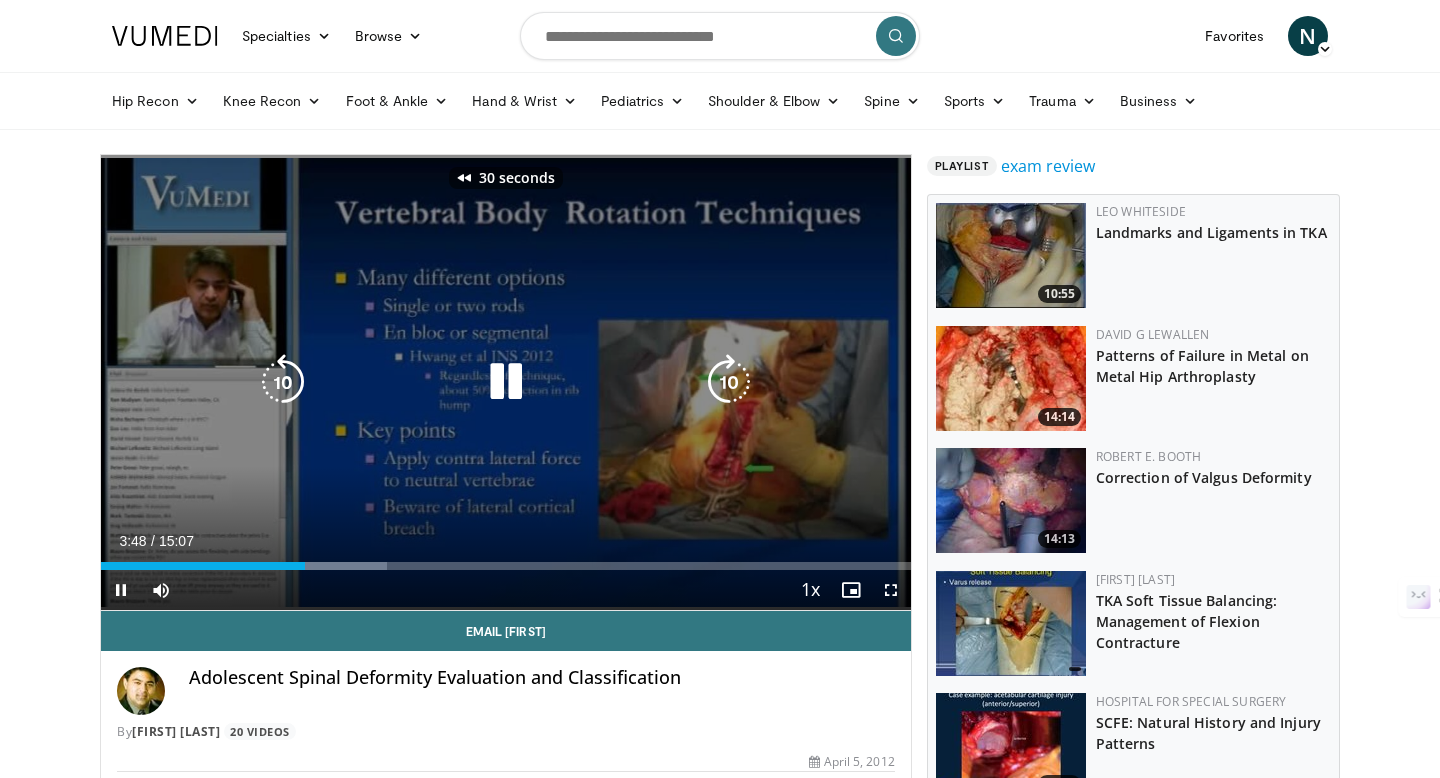 click at bounding box center [283, 382] 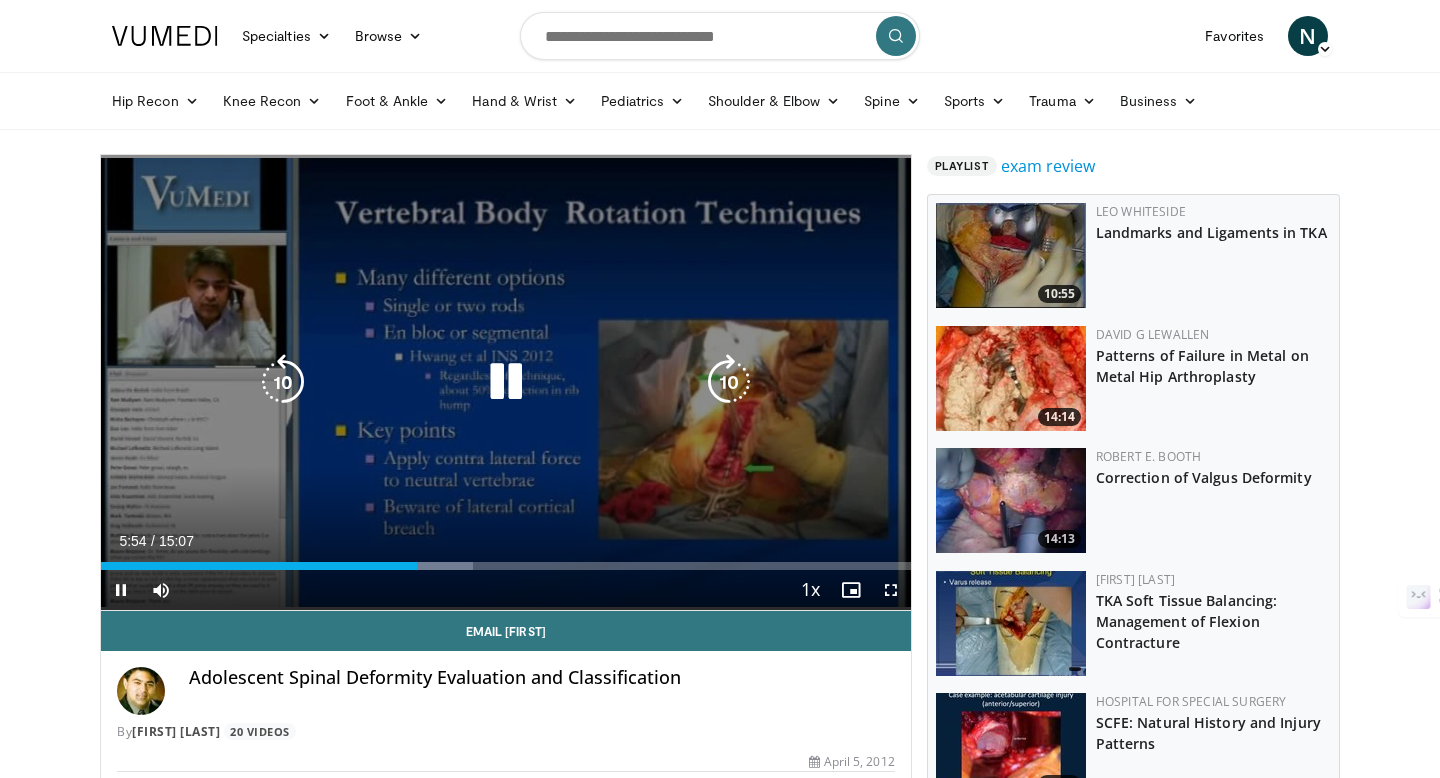 click at bounding box center (283, 382) 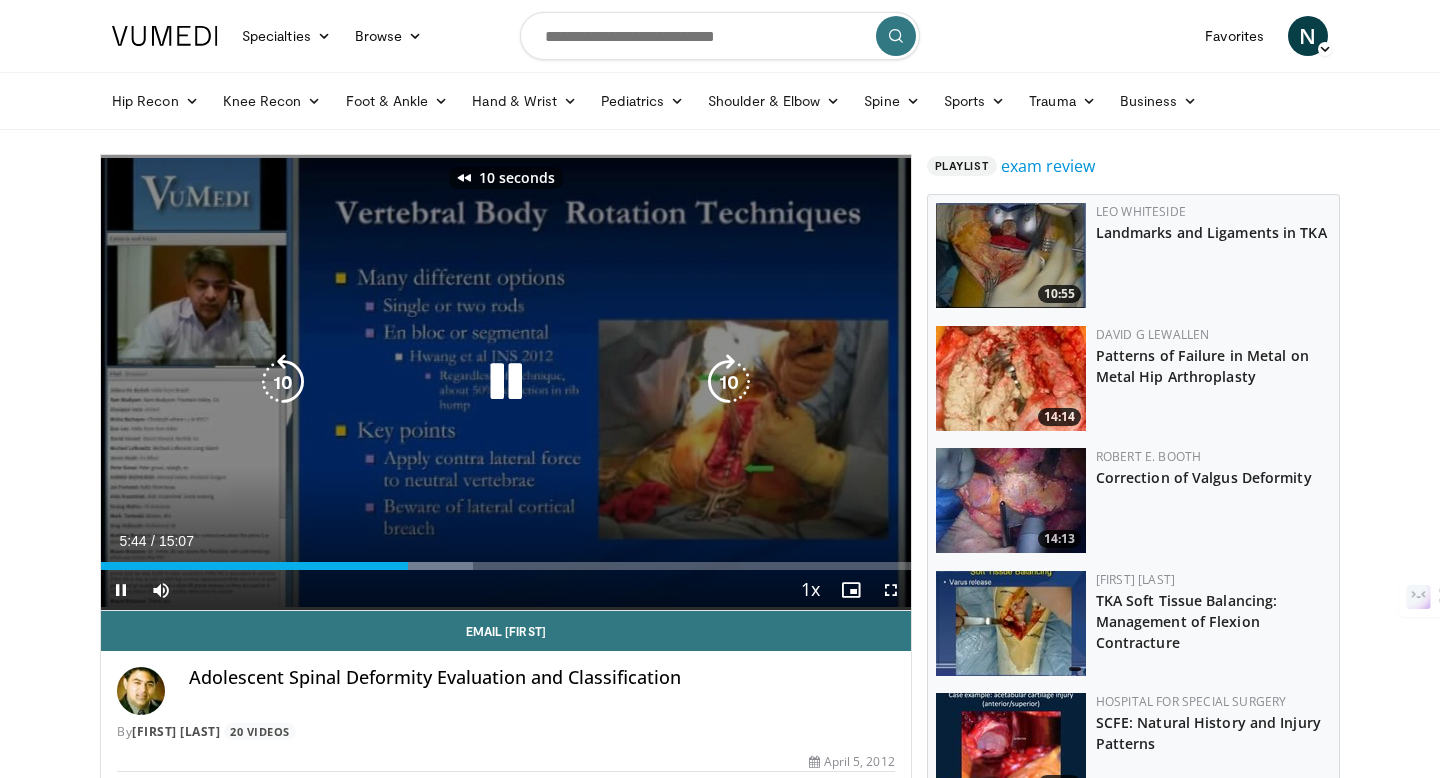 click at bounding box center [283, 382] 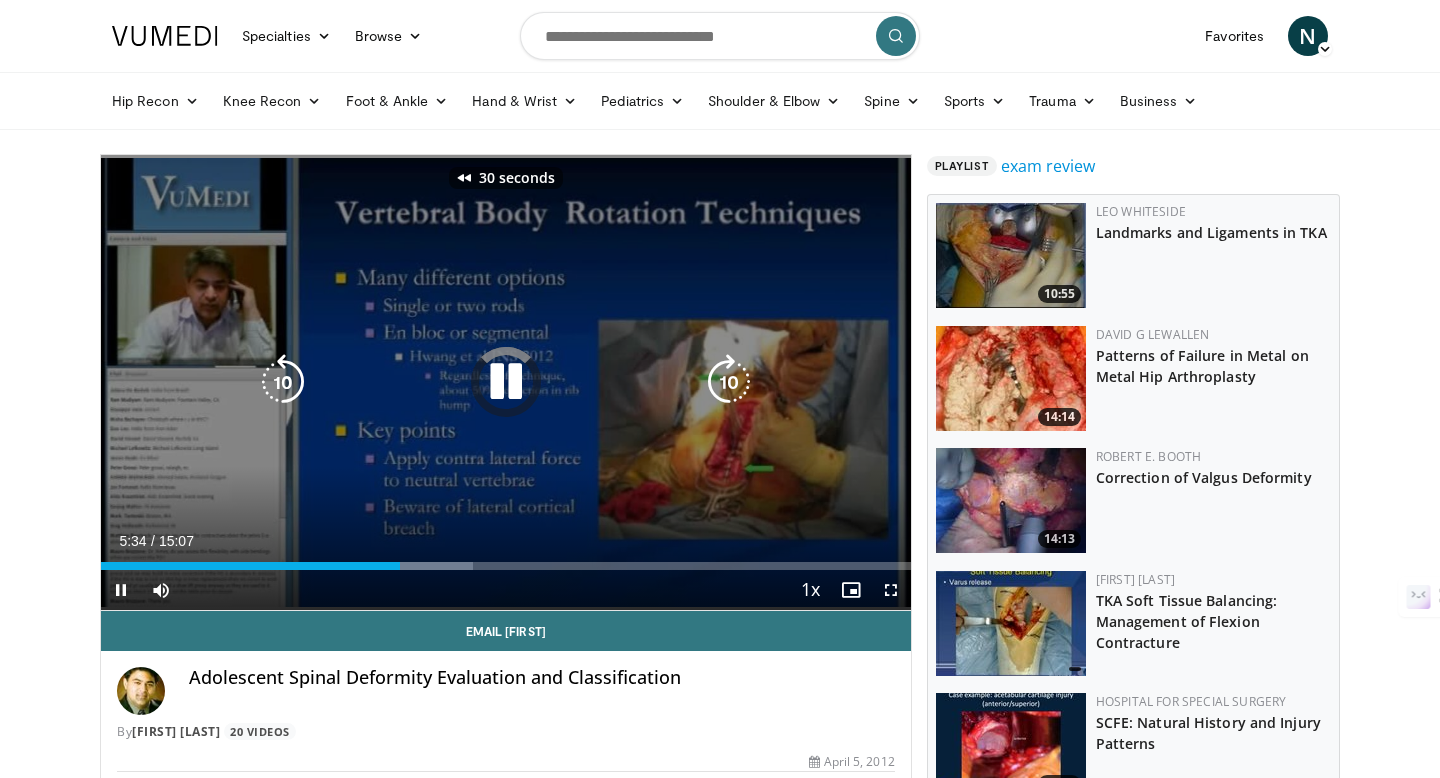 click at bounding box center (283, 382) 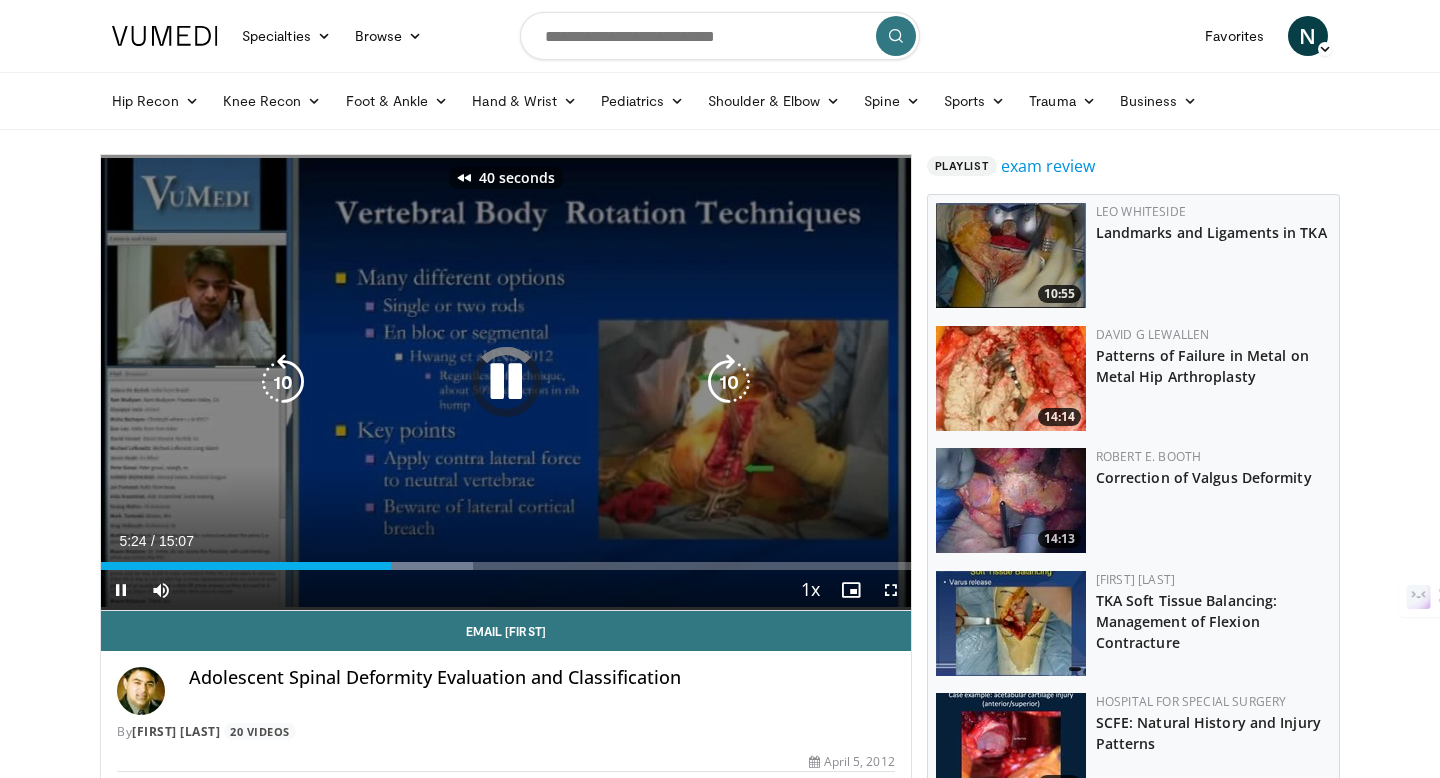 click at bounding box center (283, 382) 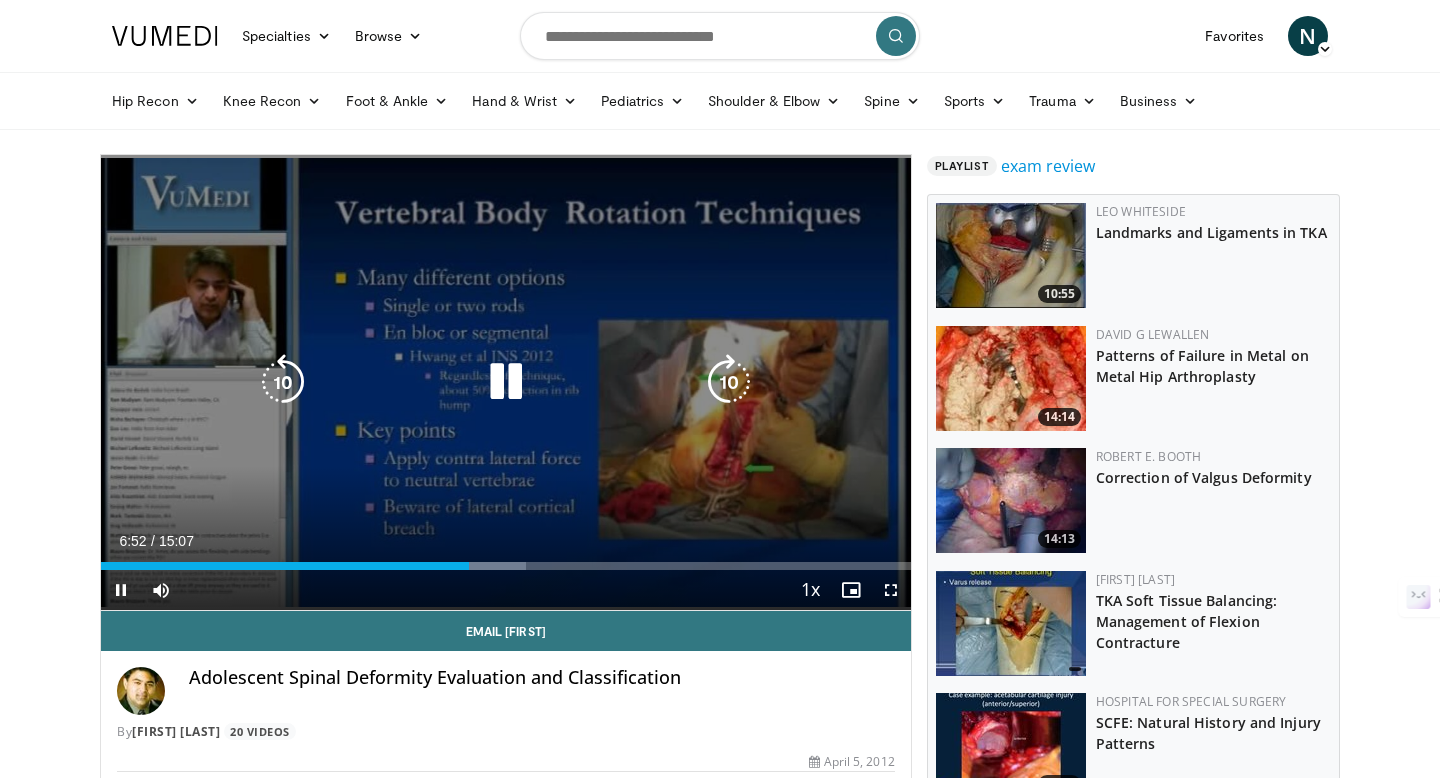 click at bounding box center [283, 382] 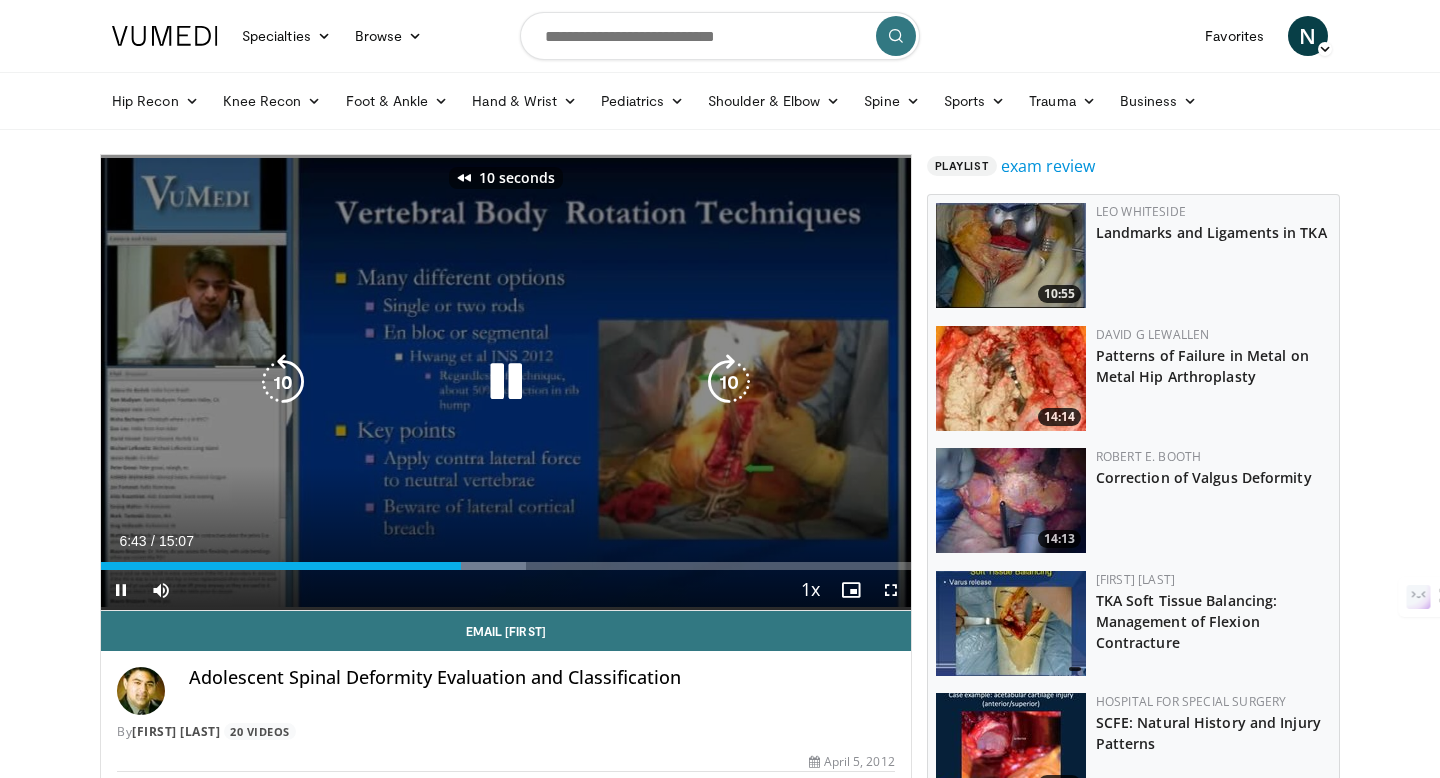 click at bounding box center (506, 382) 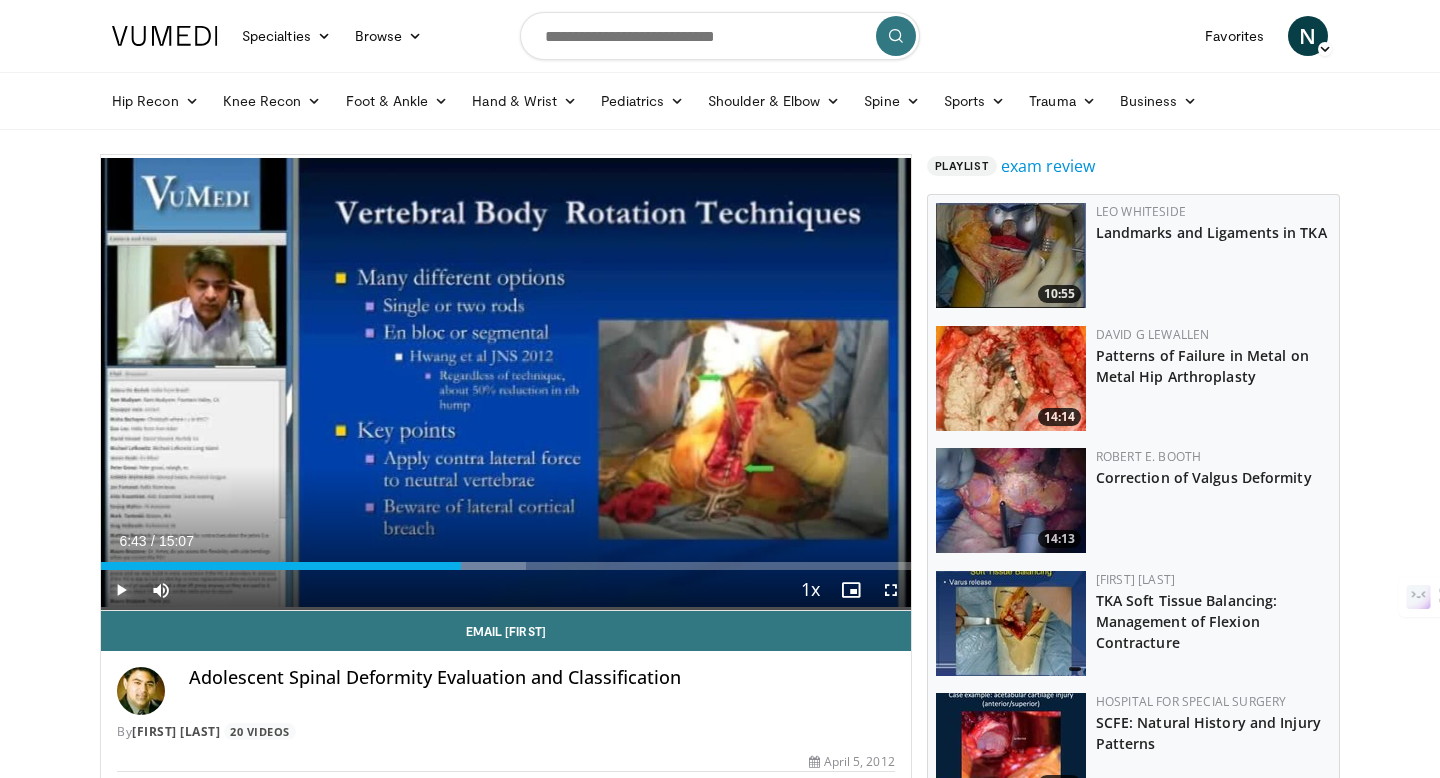 click at bounding box center (121, 590) 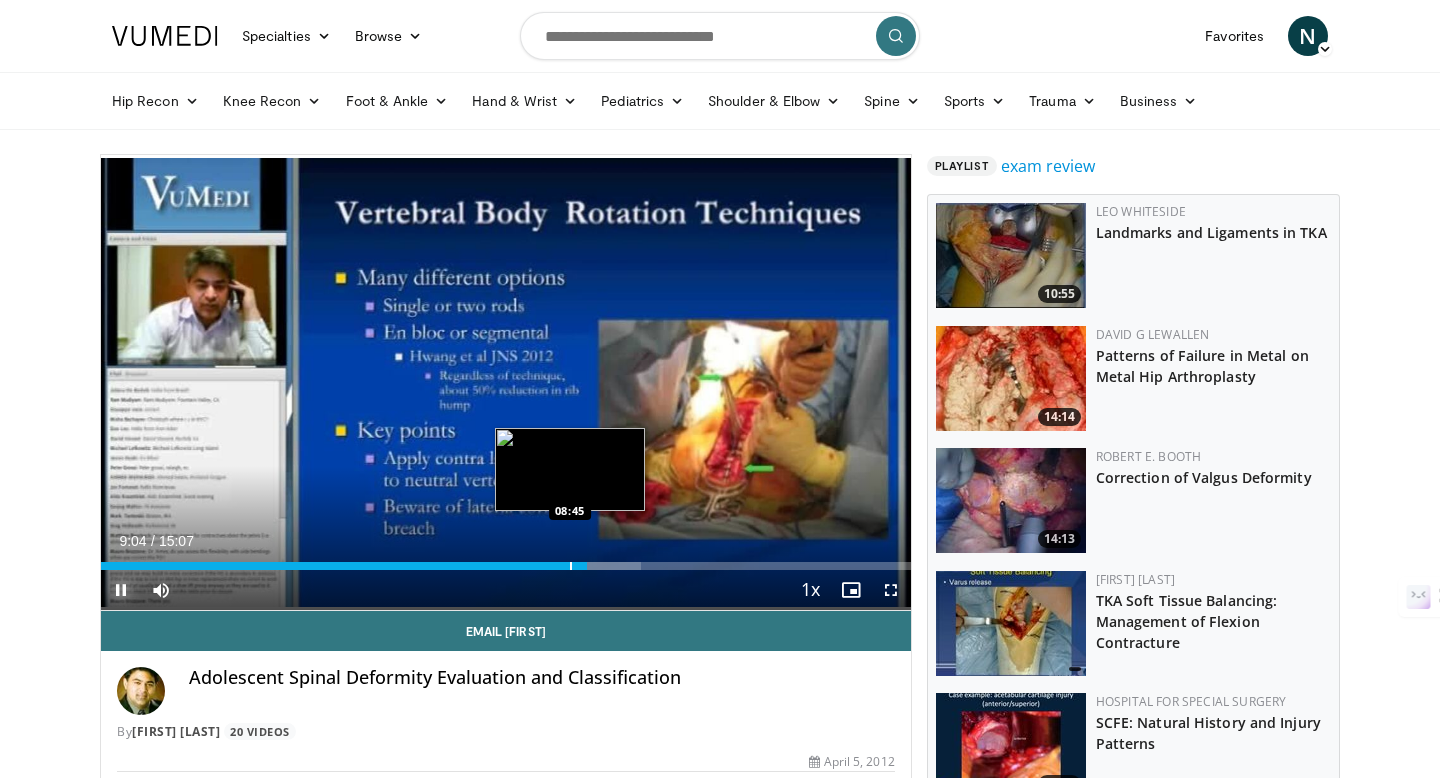 click at bounding box center (571, 566) 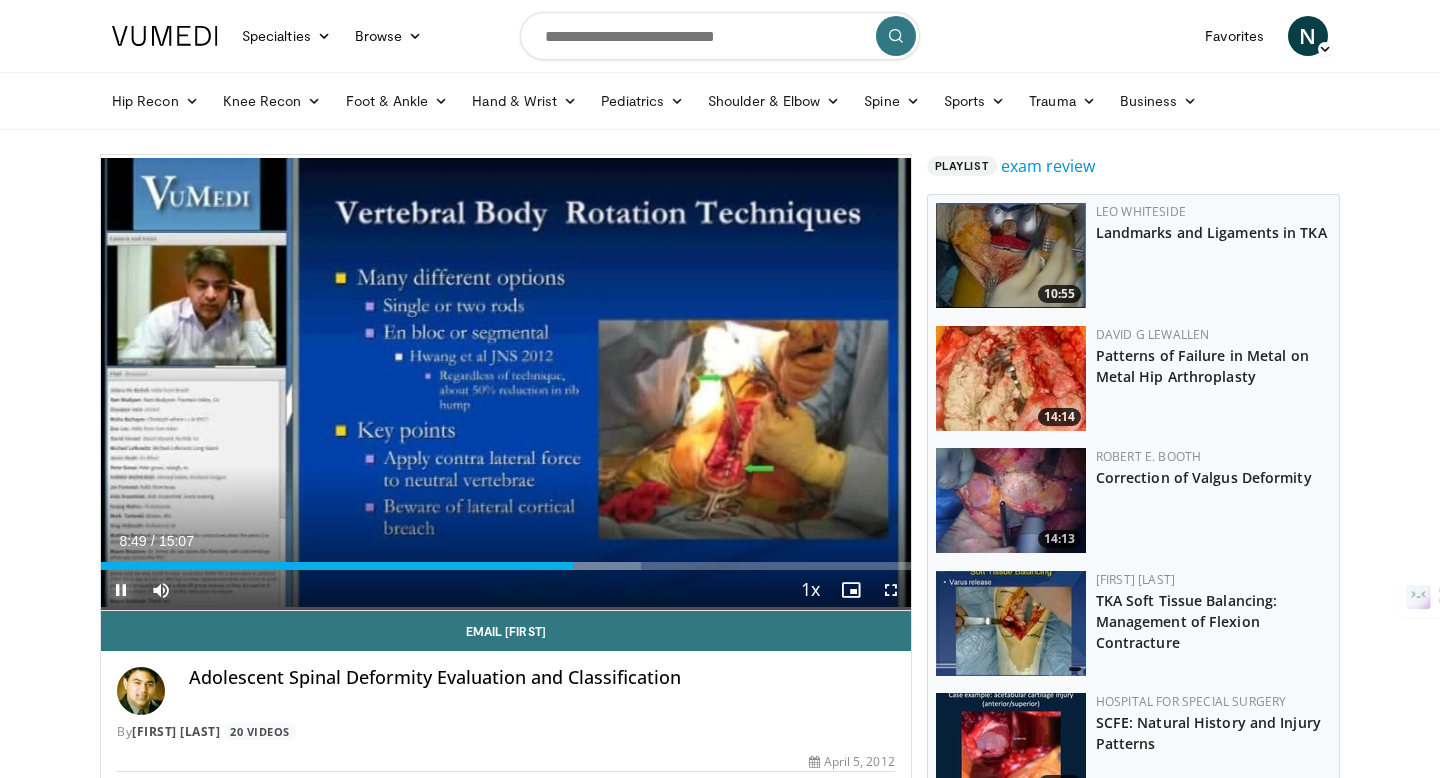 click at bounding box center [121, 590] 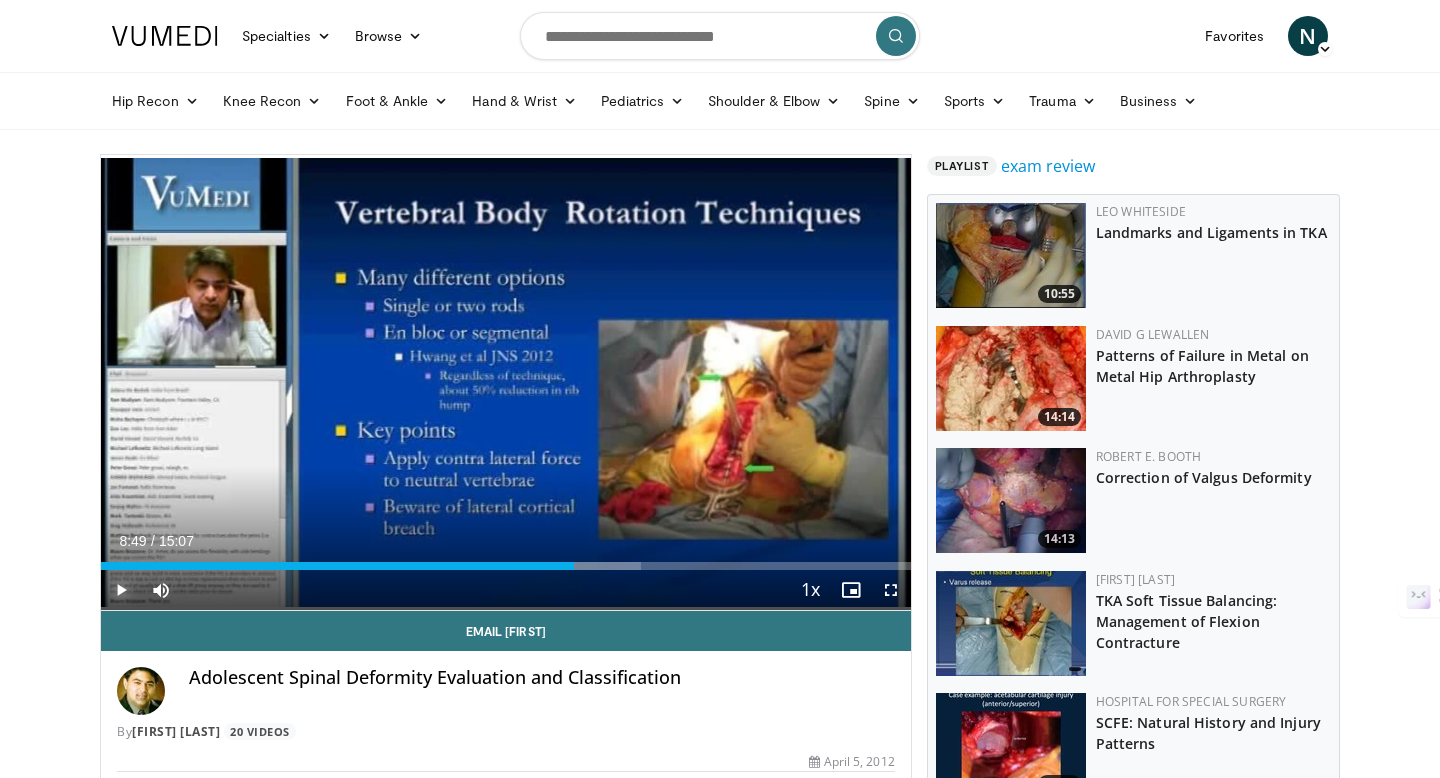 click at bounding box center (121, 590) 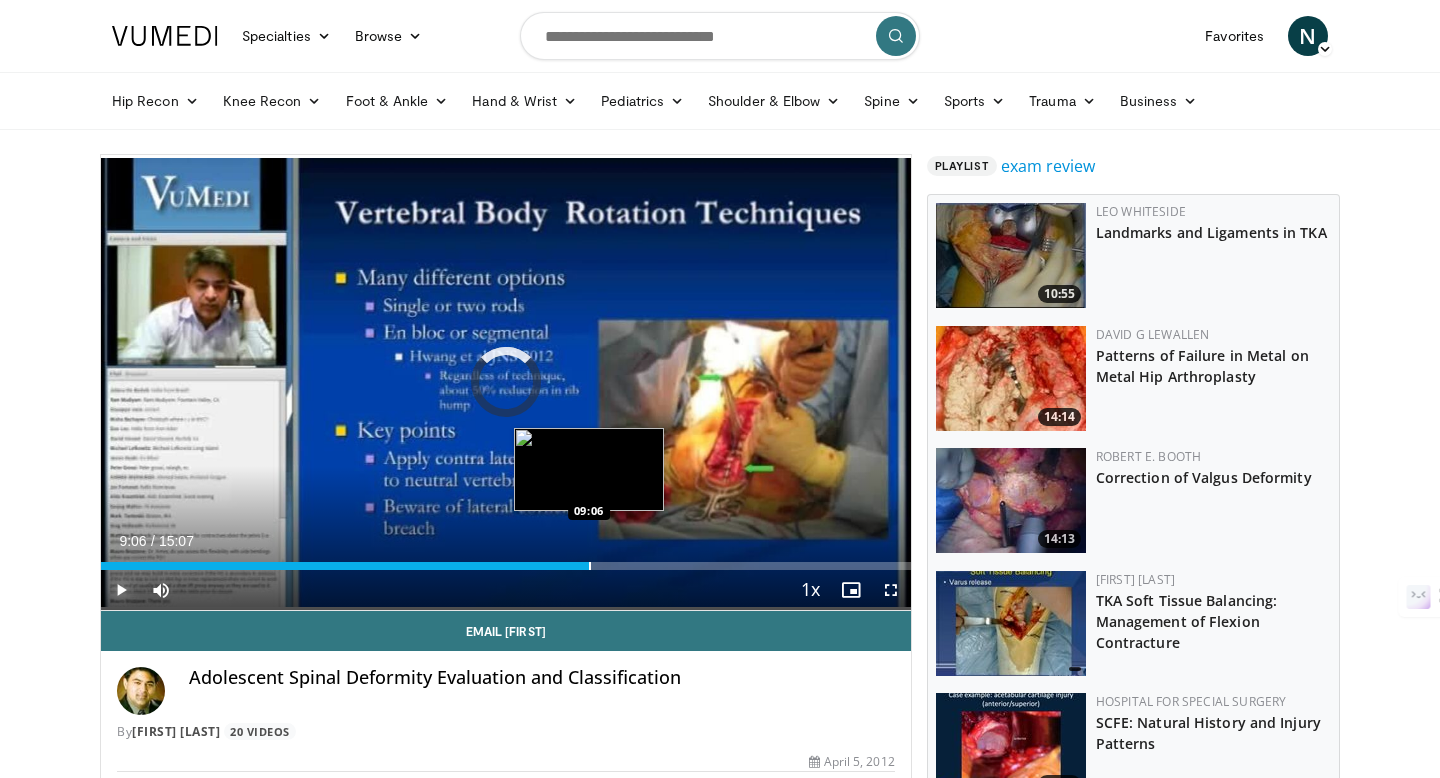 click at bounding box center [590, 566] 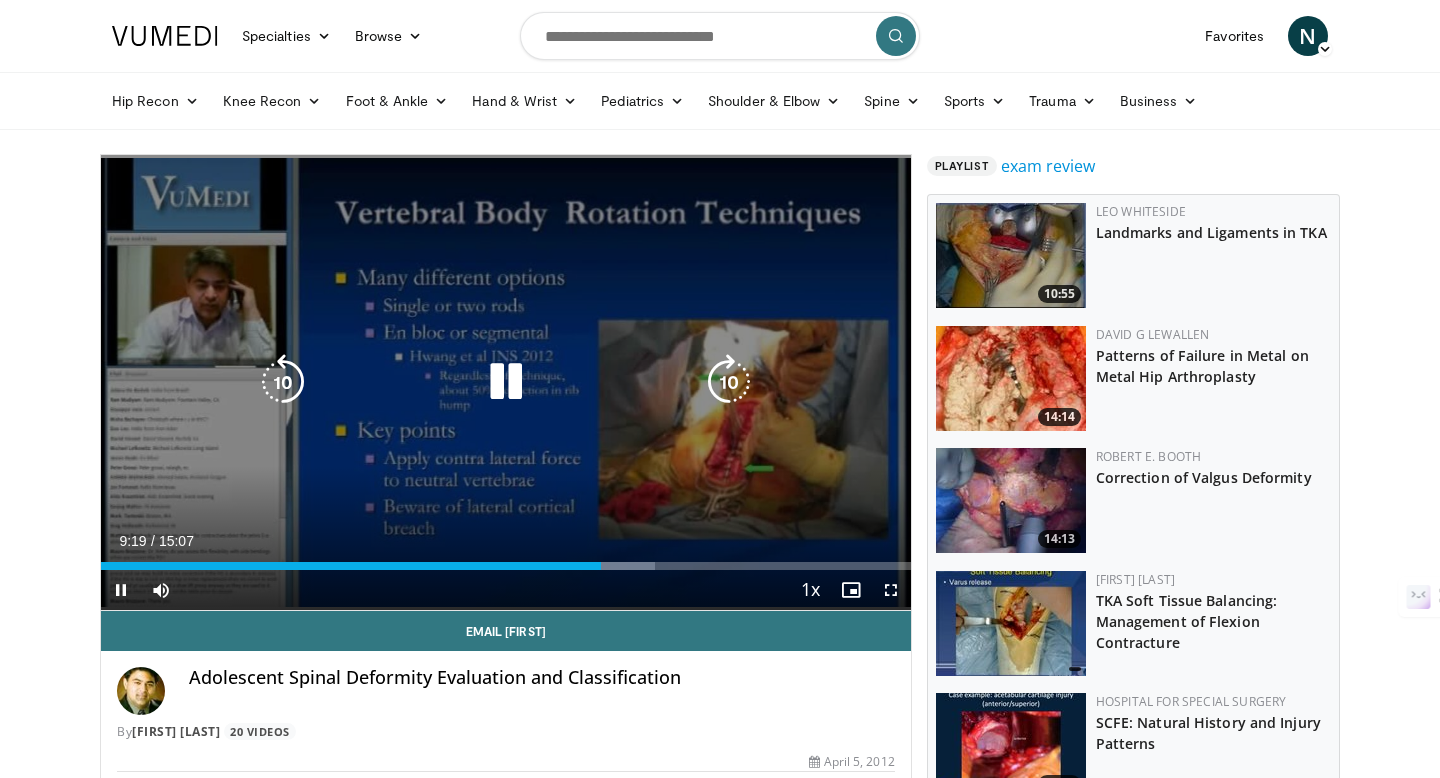 click on "10 seconds
Tap to unmute" at bounding box center [506, 382] 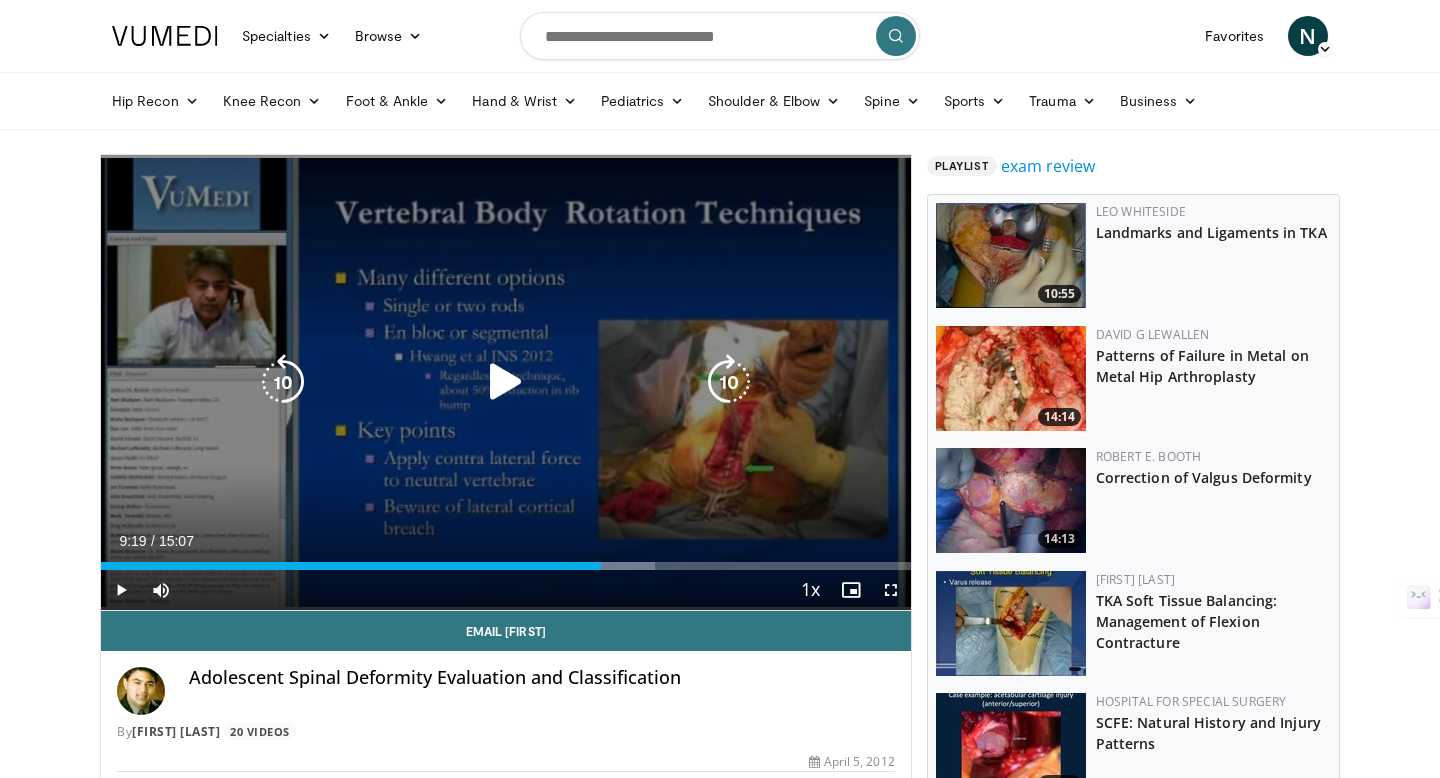 click on "10 seconds
Tap to unmute" at bounding box center (506, 382) 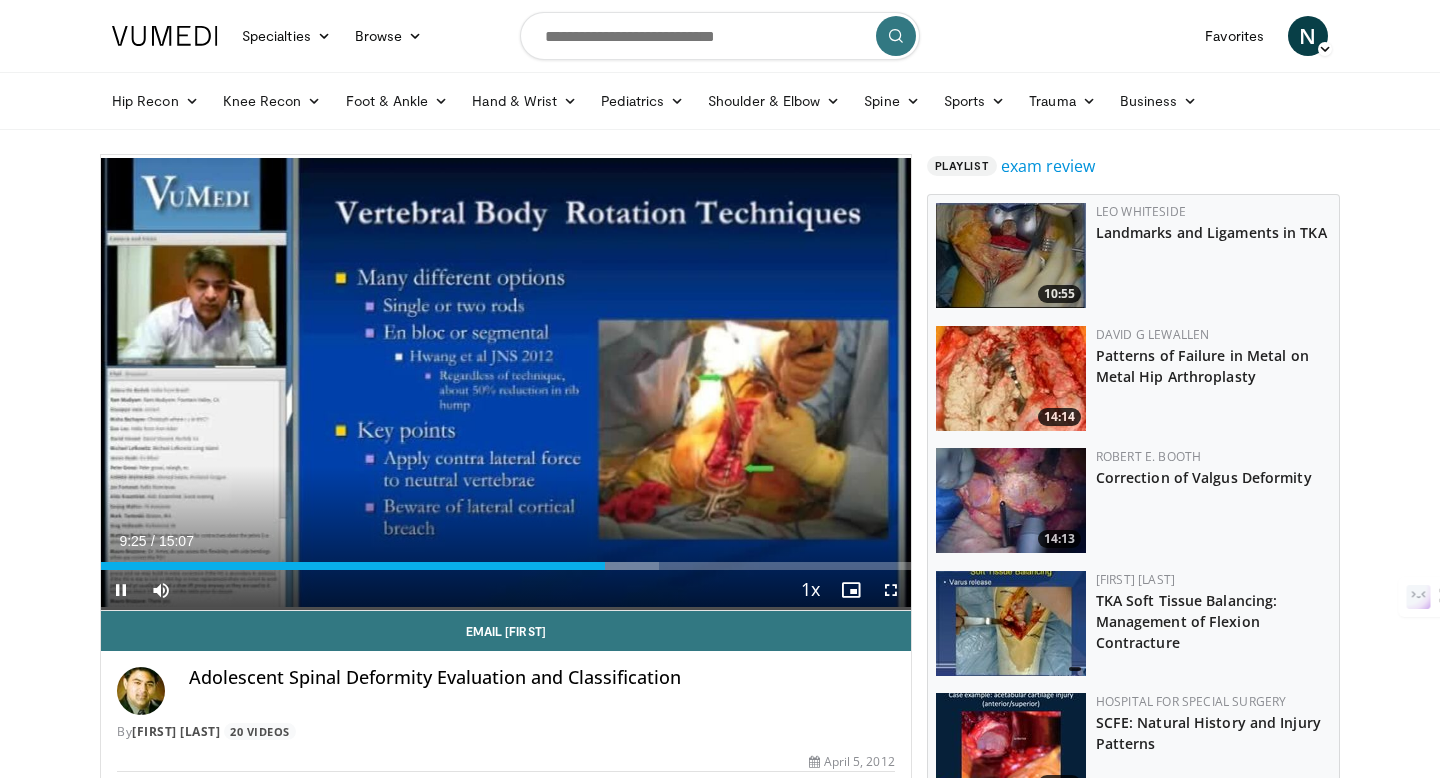 click on "10 seconds
Tap to unmute" at bounding box center [506, 382] 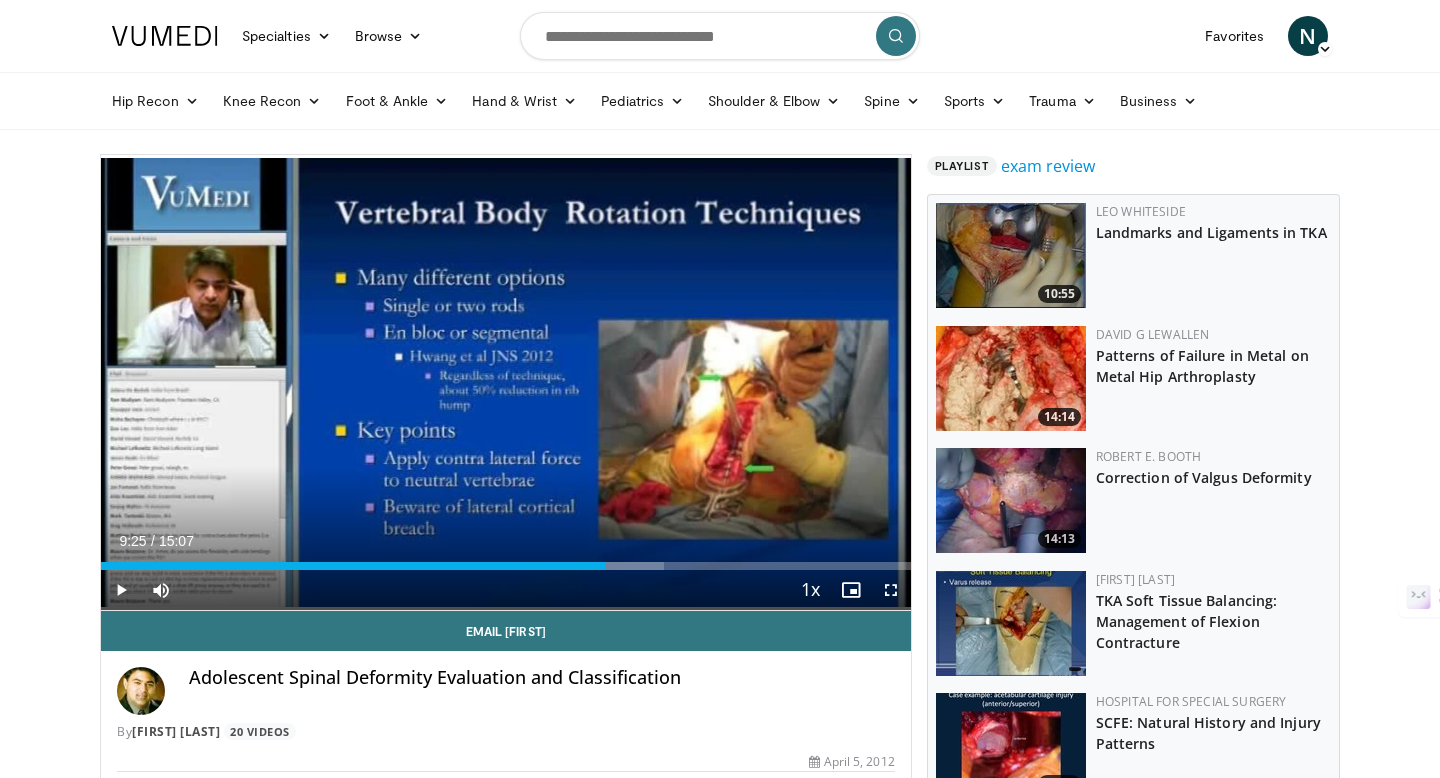 click on "10 seconds
Tap to unmute" at bounding box center [506, 382] 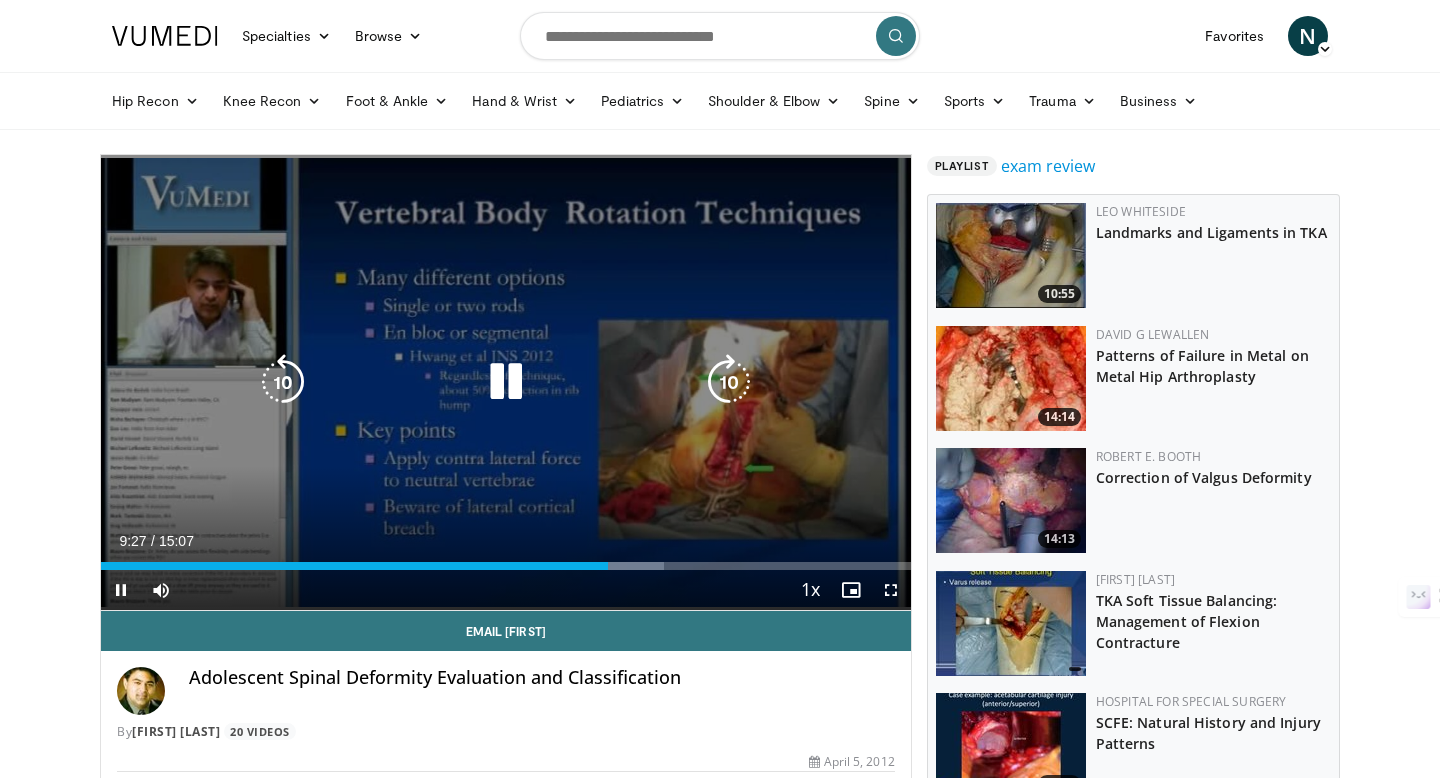 click on "10 seconds
Tap to unmute" at bounding box center [506, 382] 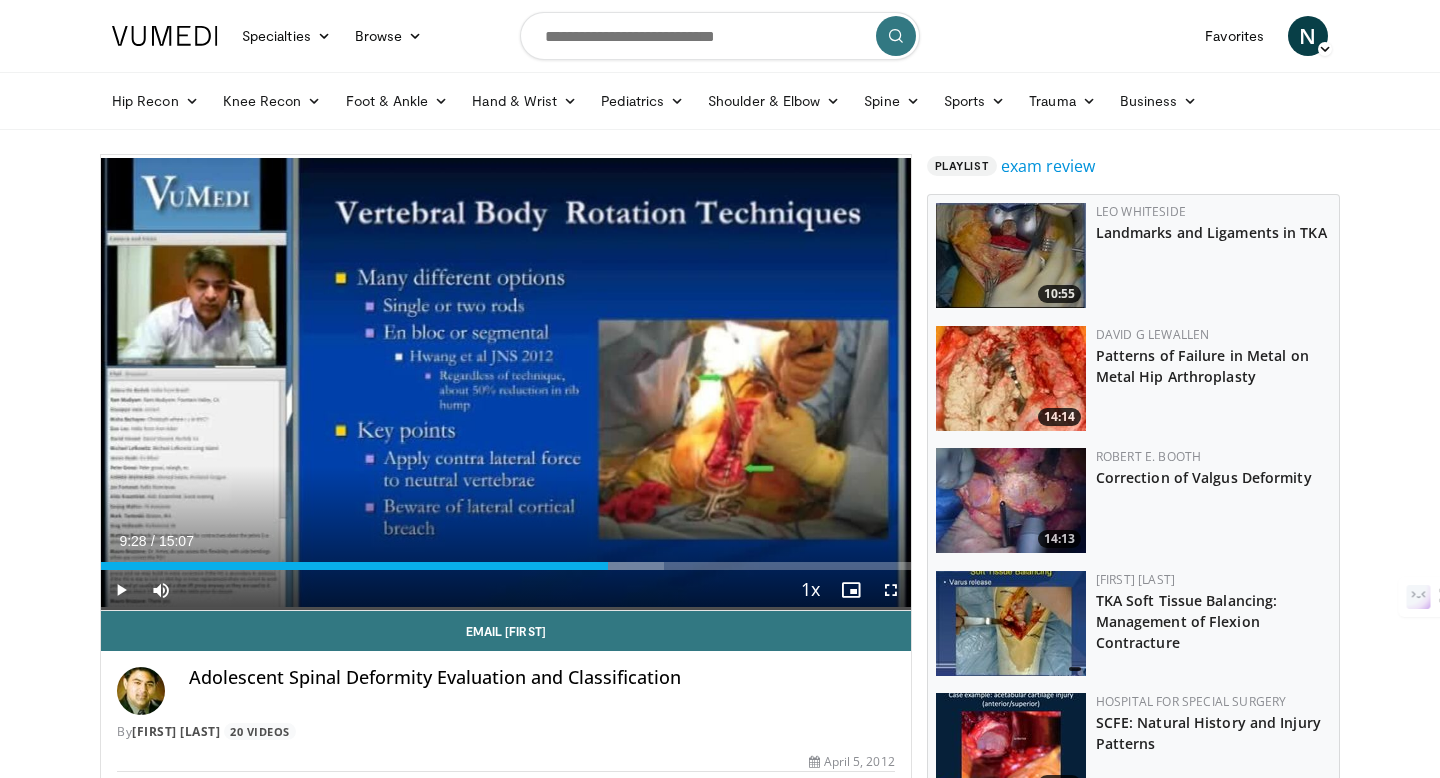 click on "10 seconds
Tap to unmute" at bounding box center [506, 382] 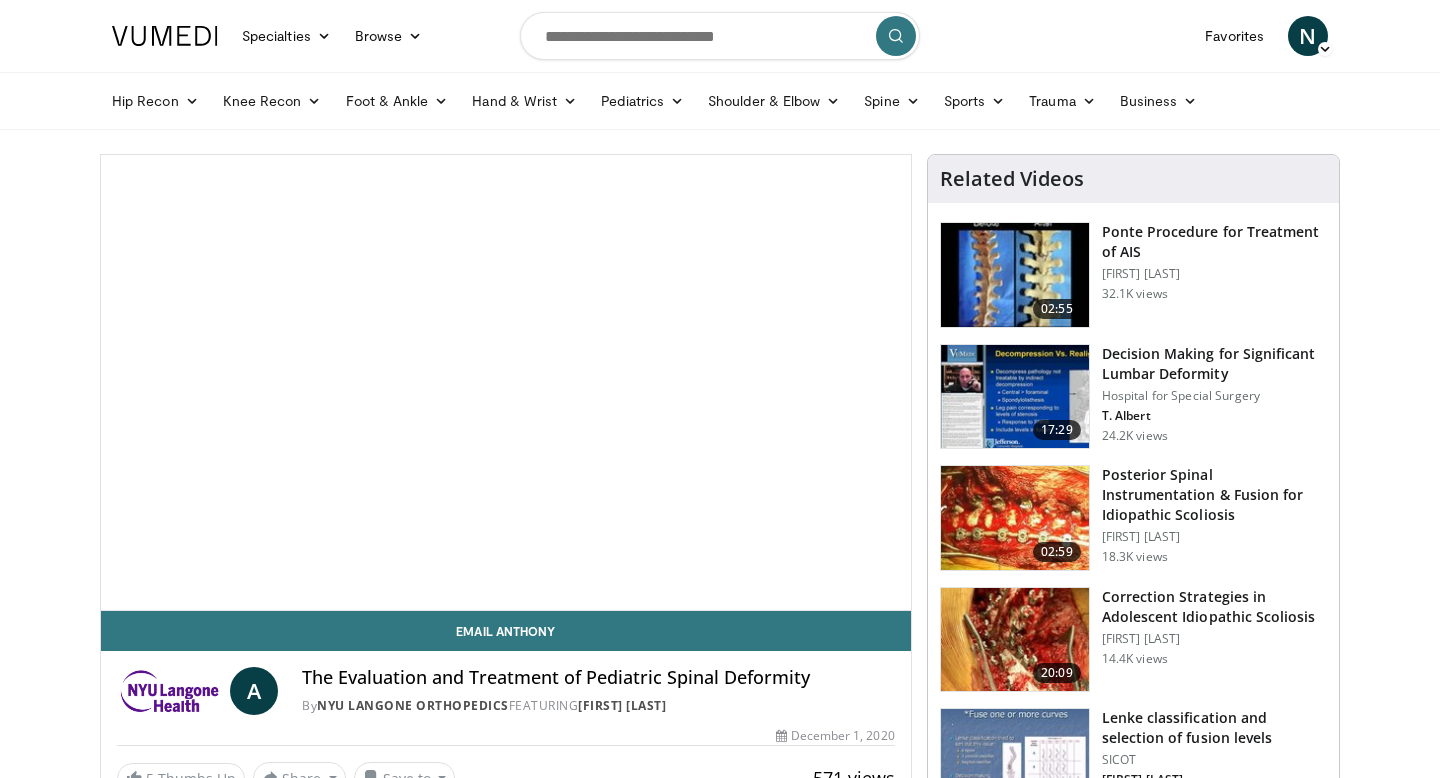 scroll, scrollTop: 0, scrollLeft: 0, axis: both 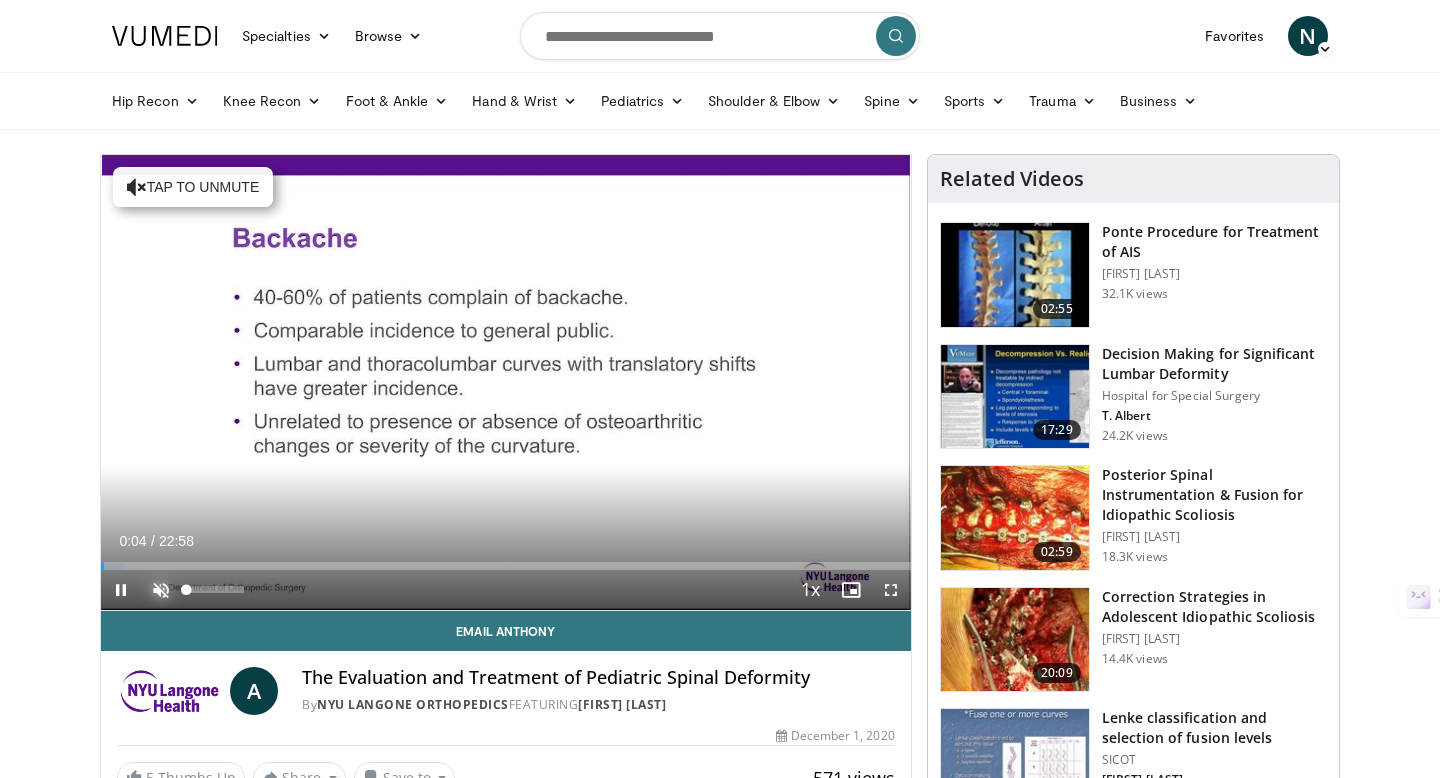 click at bounding box center [161, 590] 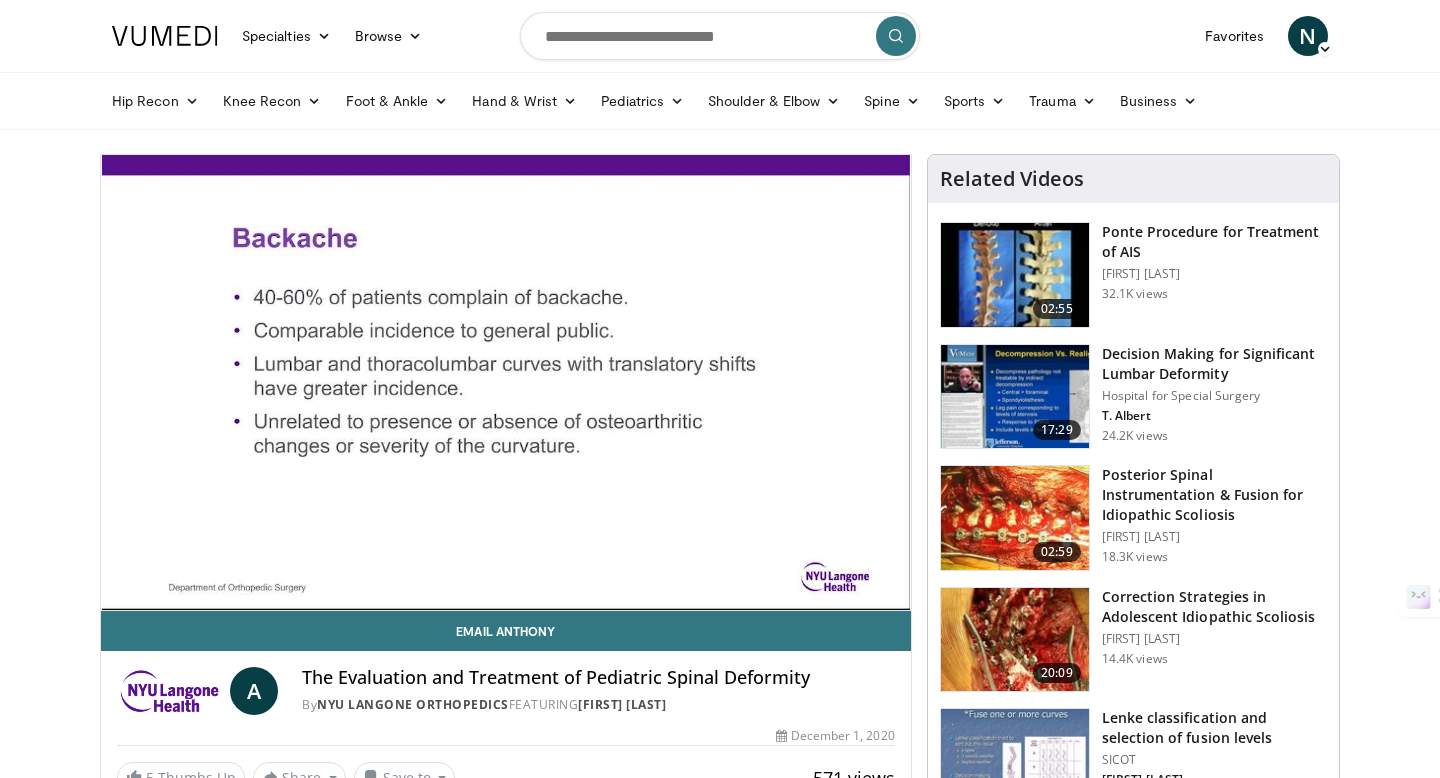type 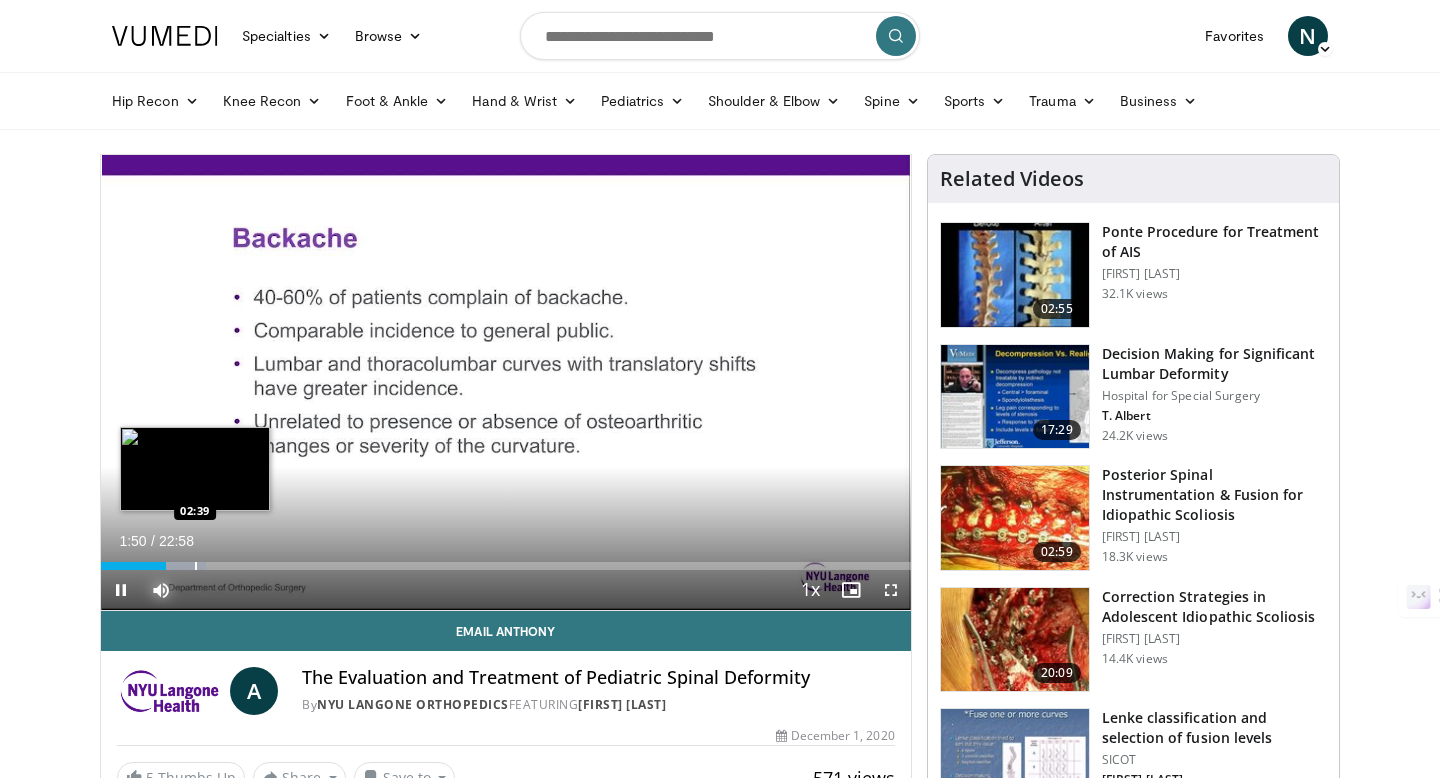 click on "Loaded :  12.94% 01:50 02:39" at bounding box center [506, 560] 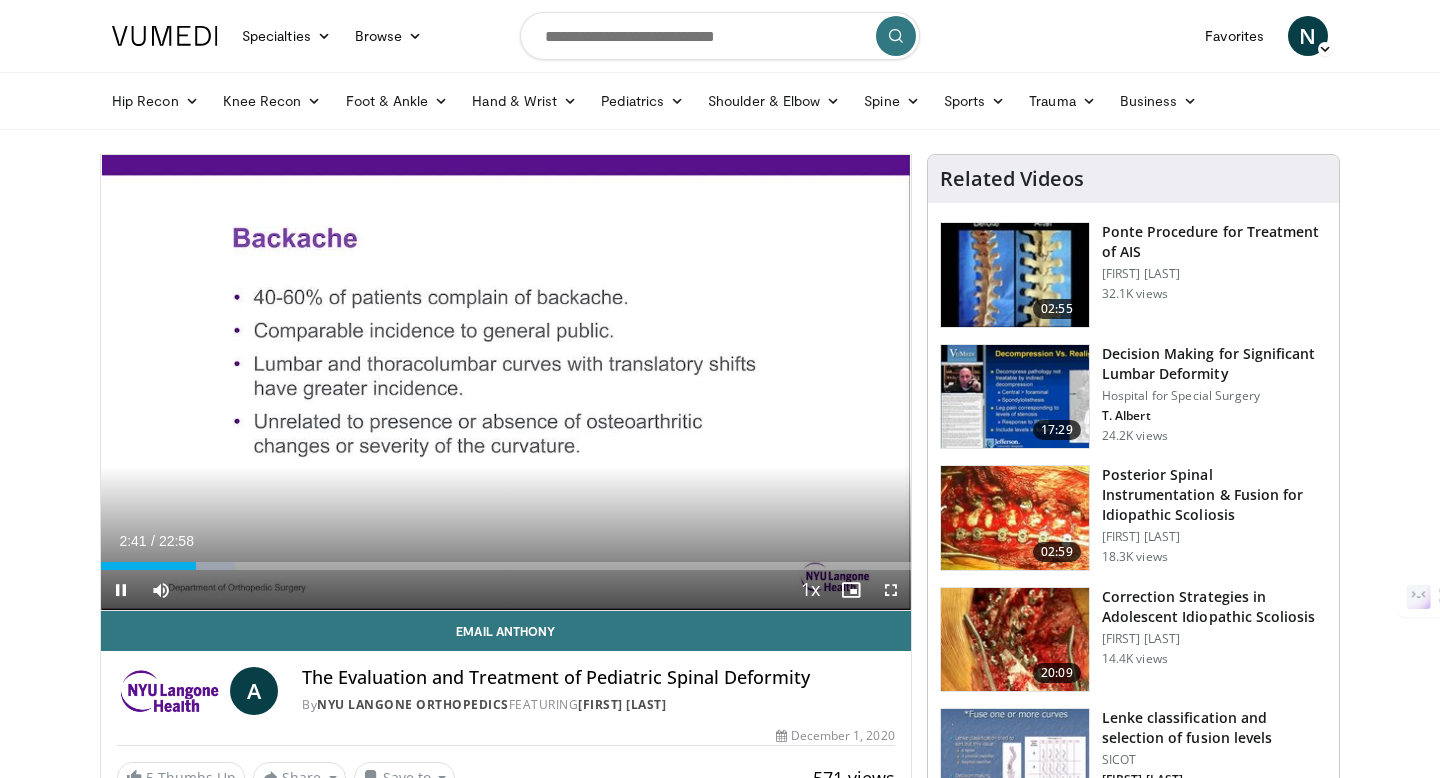 click on "Current Time  2:41 / Duration  22:58 Pause Skip Backward Skip Forward Mute 68% Loaded :  16.54% 02:41 03:44 Stream Type  LIVE Seek to live, currently behind live LIVE   1x Playback Rate 0.5x 0.75x 1x , selected 1.25x 1.5x 1.75x 2x Chapters Chapters Descriptions descriptions off , selected Captions captions settings , opens captions settings dialog captions off , selected Audio Track en (Main) , selected Fullscreen Enable picture-in-picture mode" at bounding box center [506, 590] 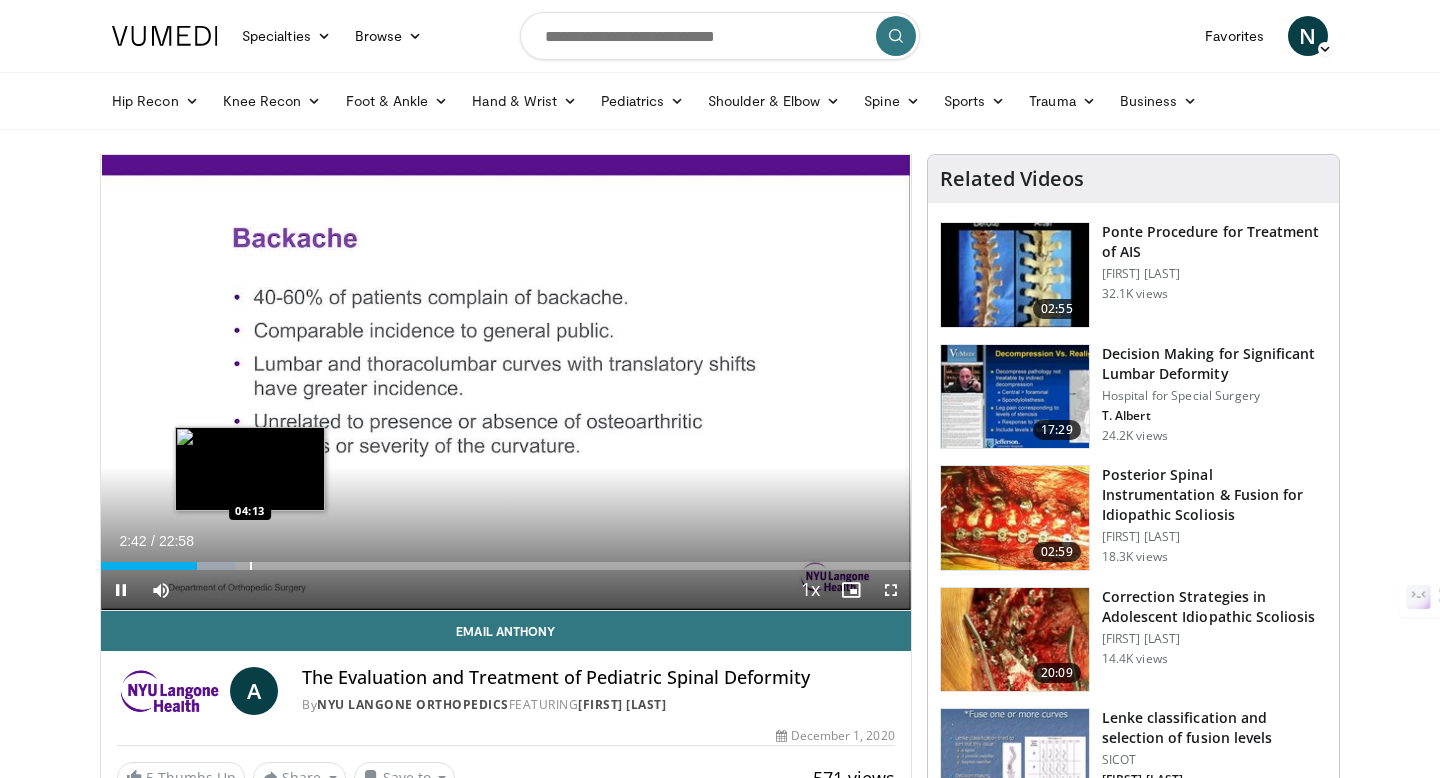 click at bounding box center [251, 566] 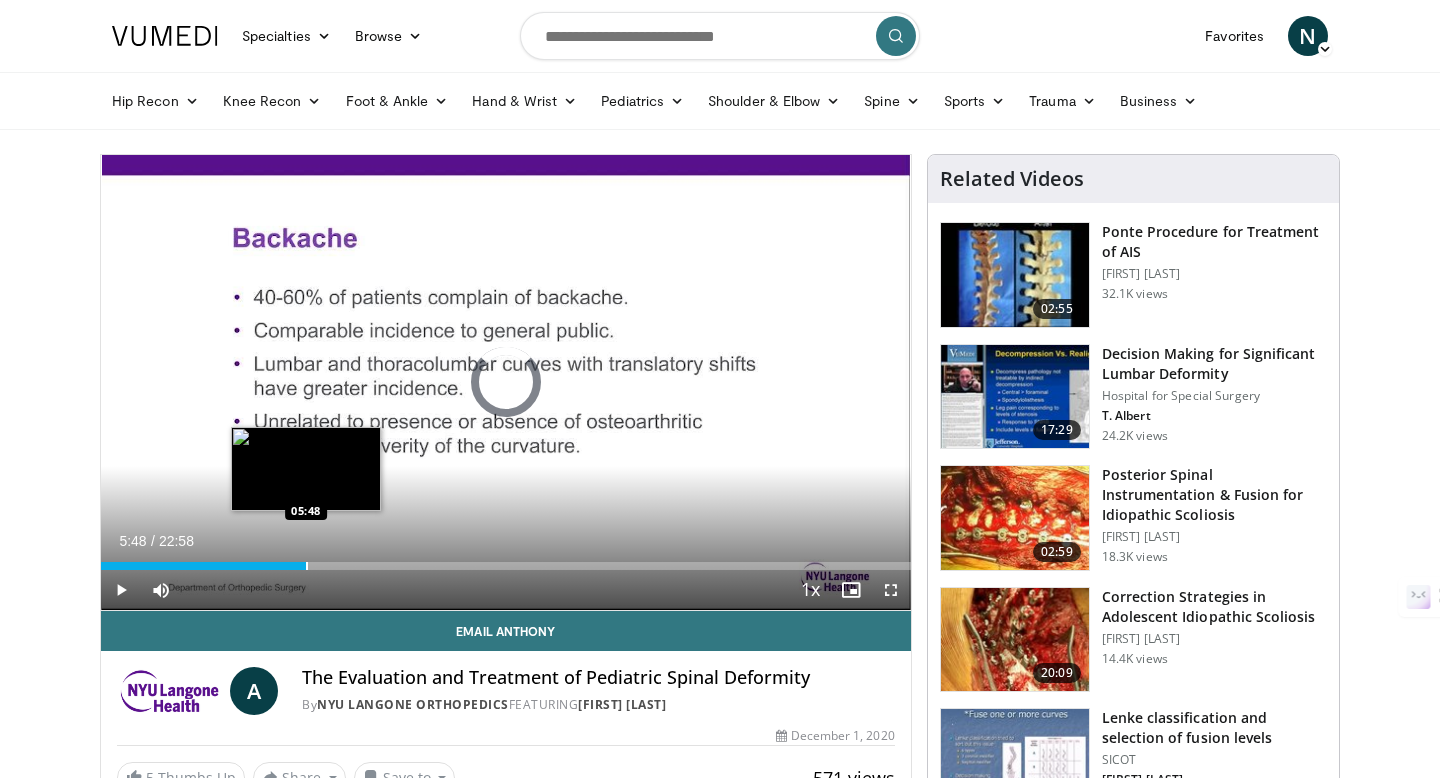 click at bounding box center (307, 566) 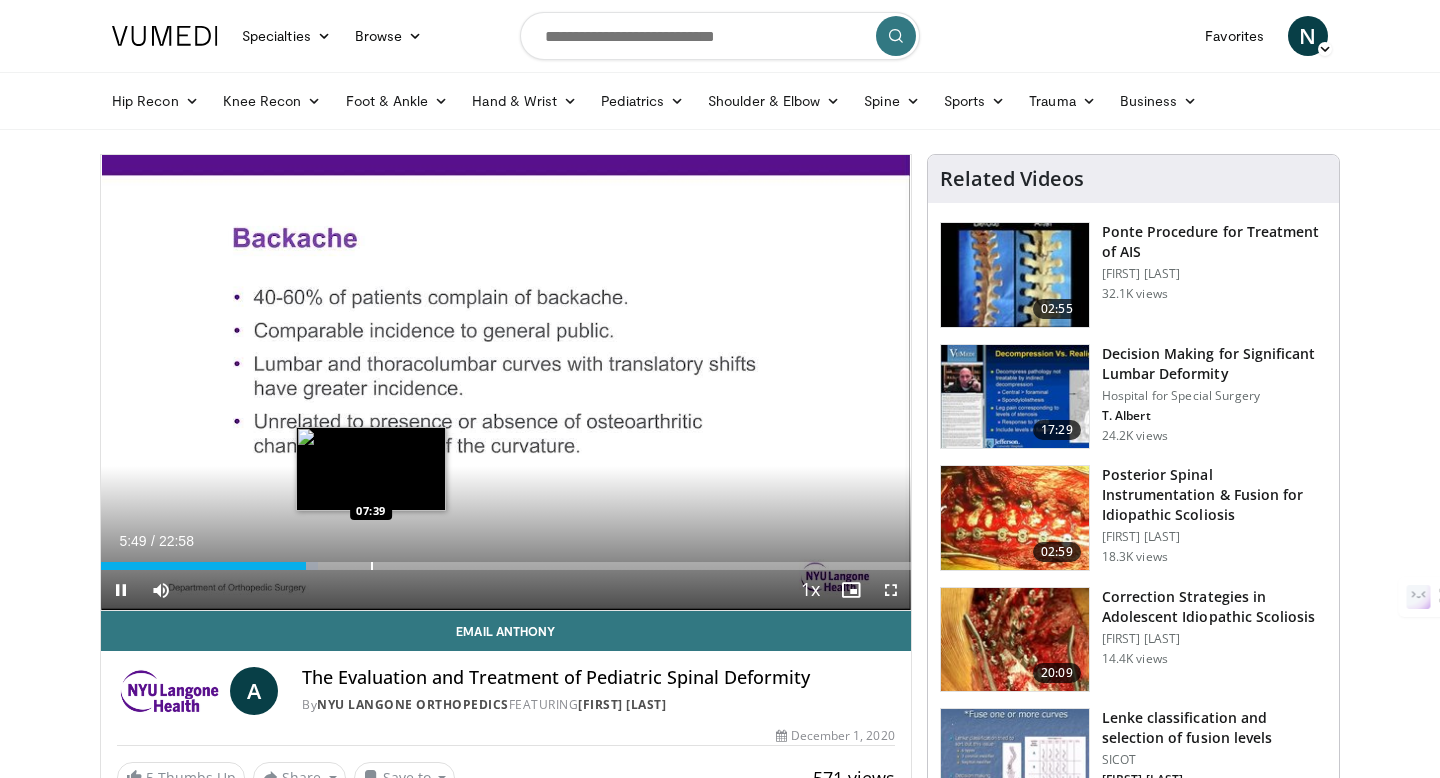 click on "10 seconds
Tap to unmute" at bounding box center (506, 382) 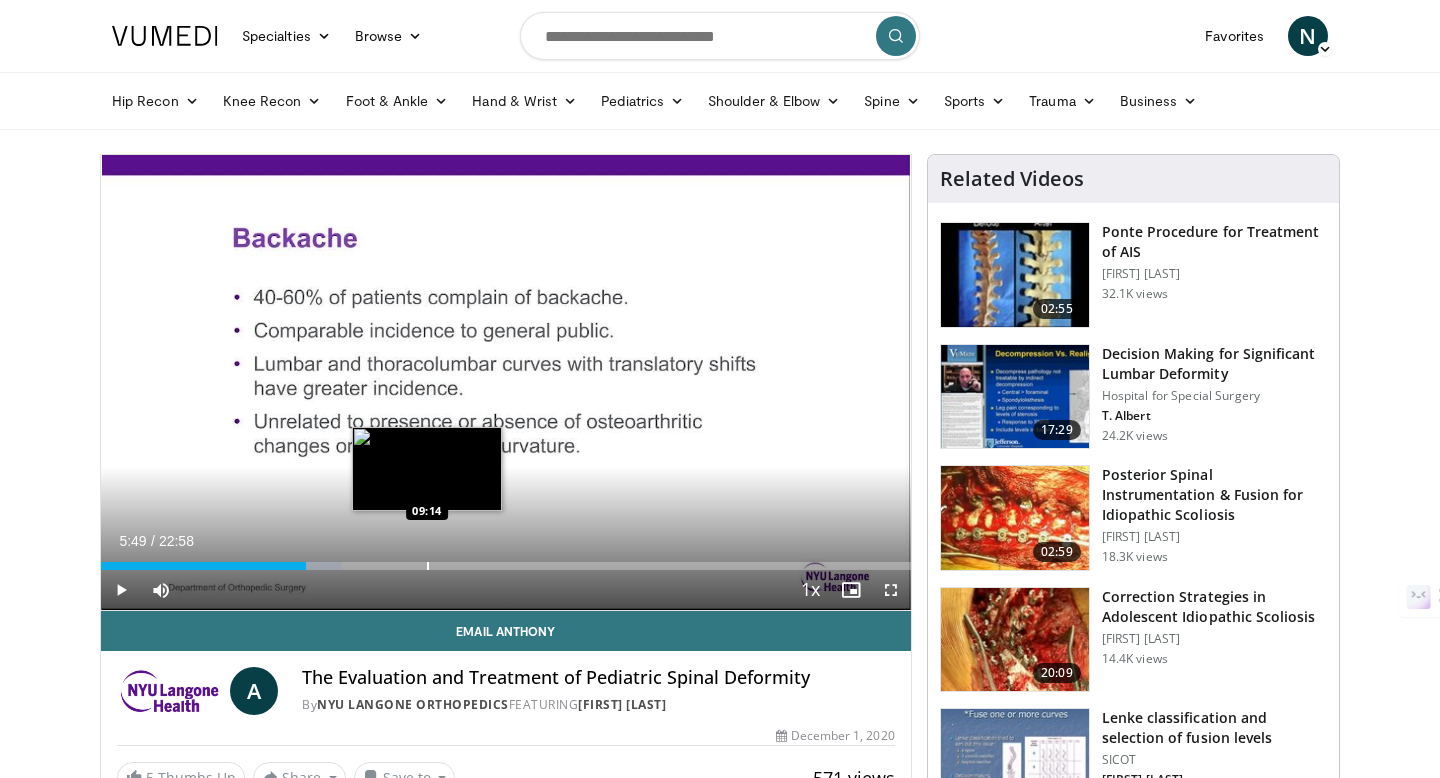 click at bounding box center [428, 566] 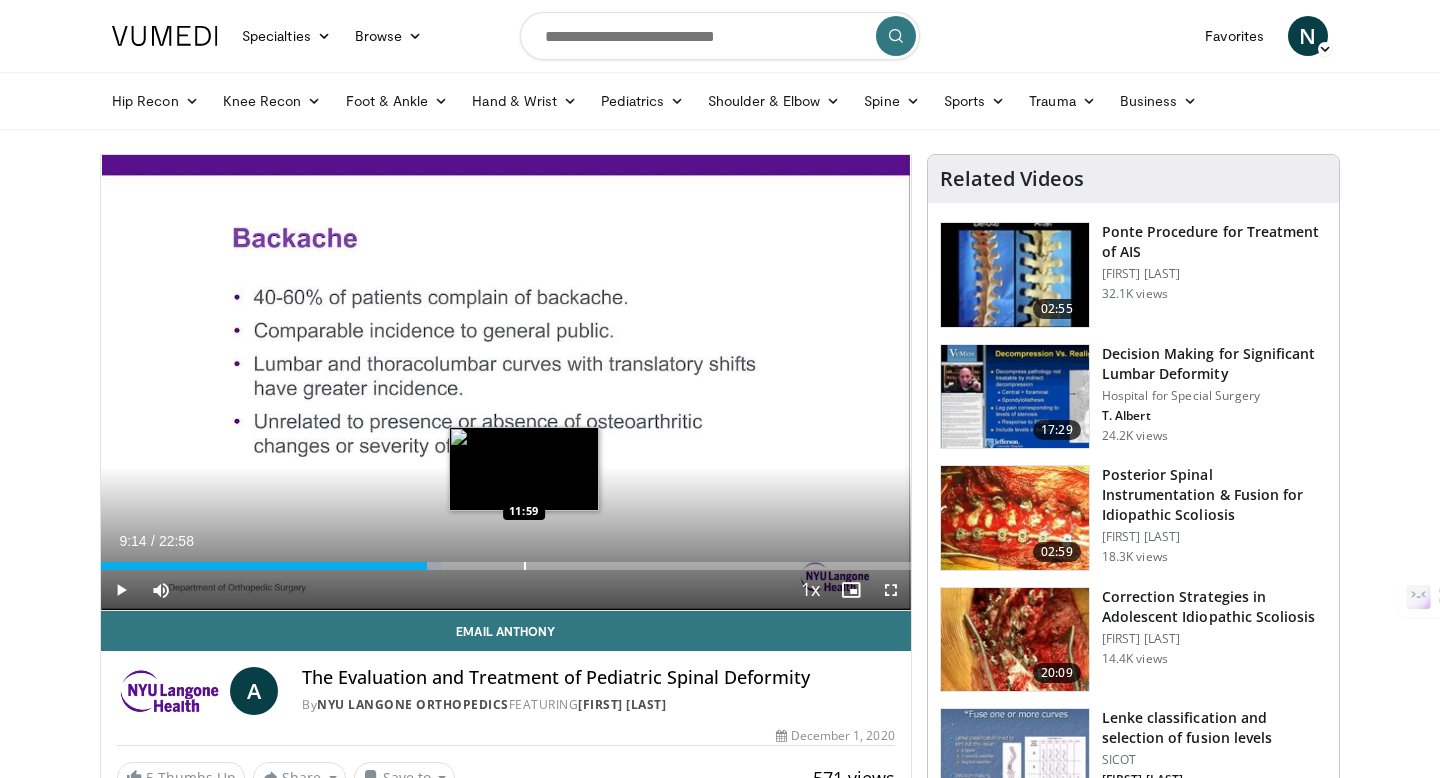 click on "Loaded :  42.09% 09:14 11:59" at bounding box center (506, 560) 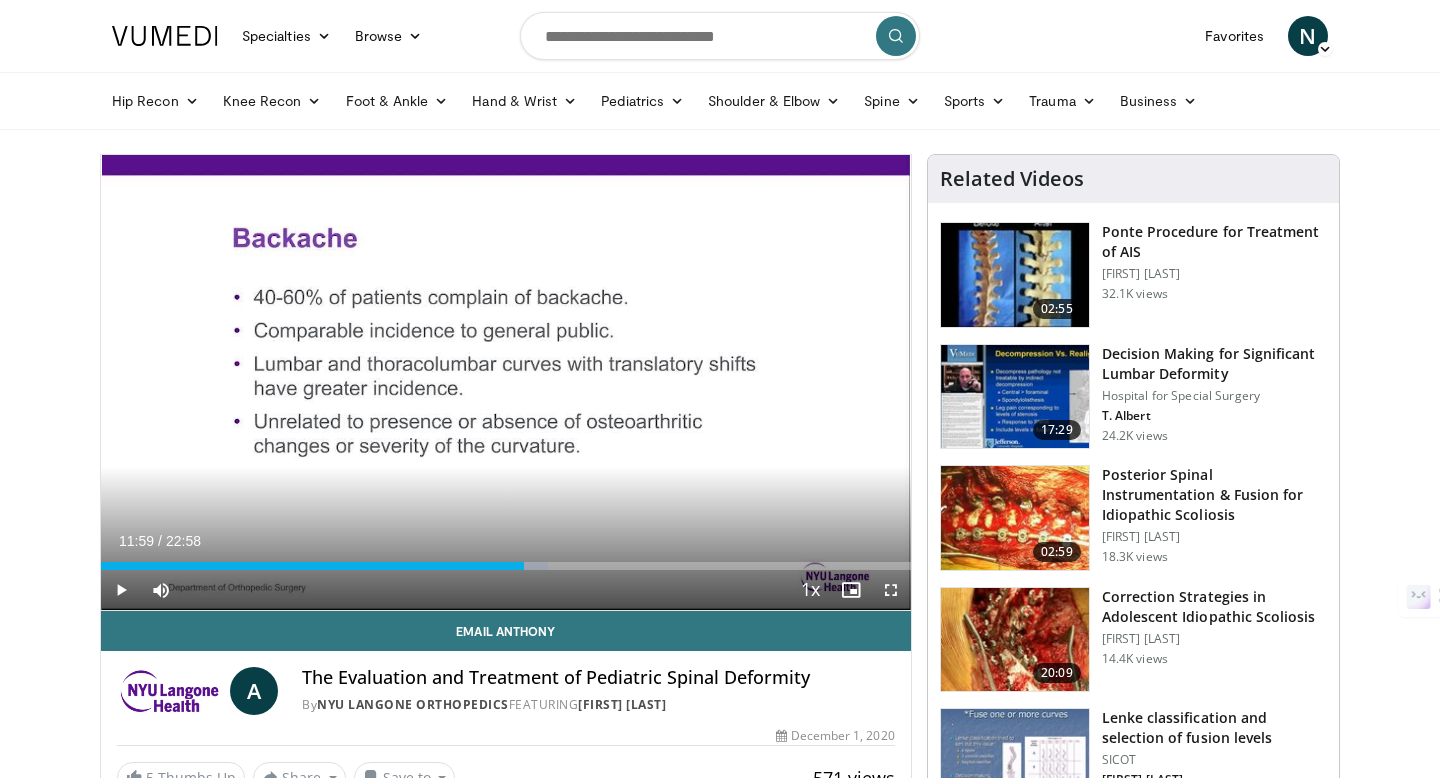 click on "Current Time  11:59 / Duration  22:58 Play Skip Backward Skip Forward Mute 68% Loaded :  55.15% 11:59 13:09 Stream Type  LIVE Seek to live, currently behind live LIVE   1x Playback Rate 0.5x 0.75x 1x , selected 1.25x 1.5x 1.75x 2x Chapters Chapters Descriptions descriptions off , selected Captions captions settings , opens captions settings dialog captions off , selected Audio Track en (Main) , selected Fullscreen Enable picture-in-picture mode" at bounding box center (506, 590) 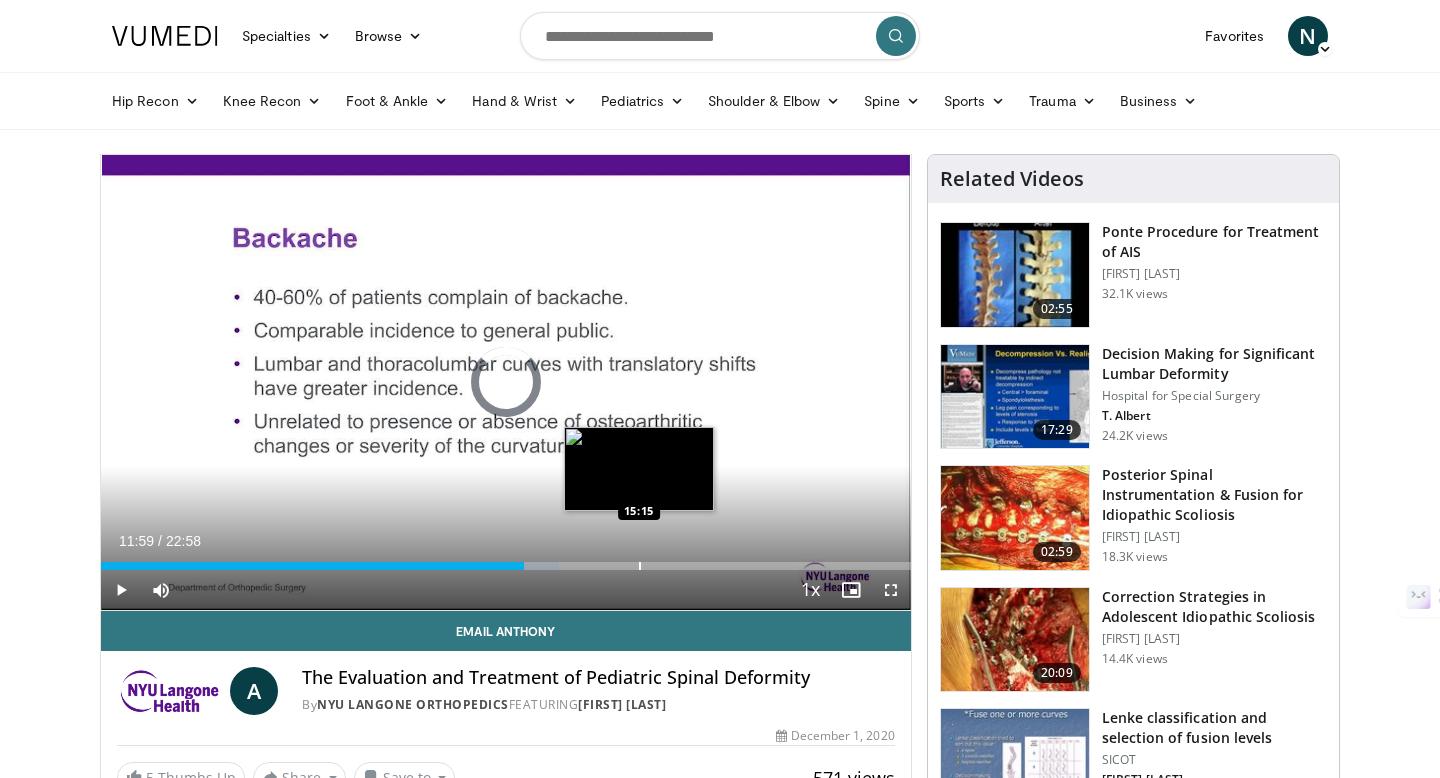 click at bounding box center (640, 566) 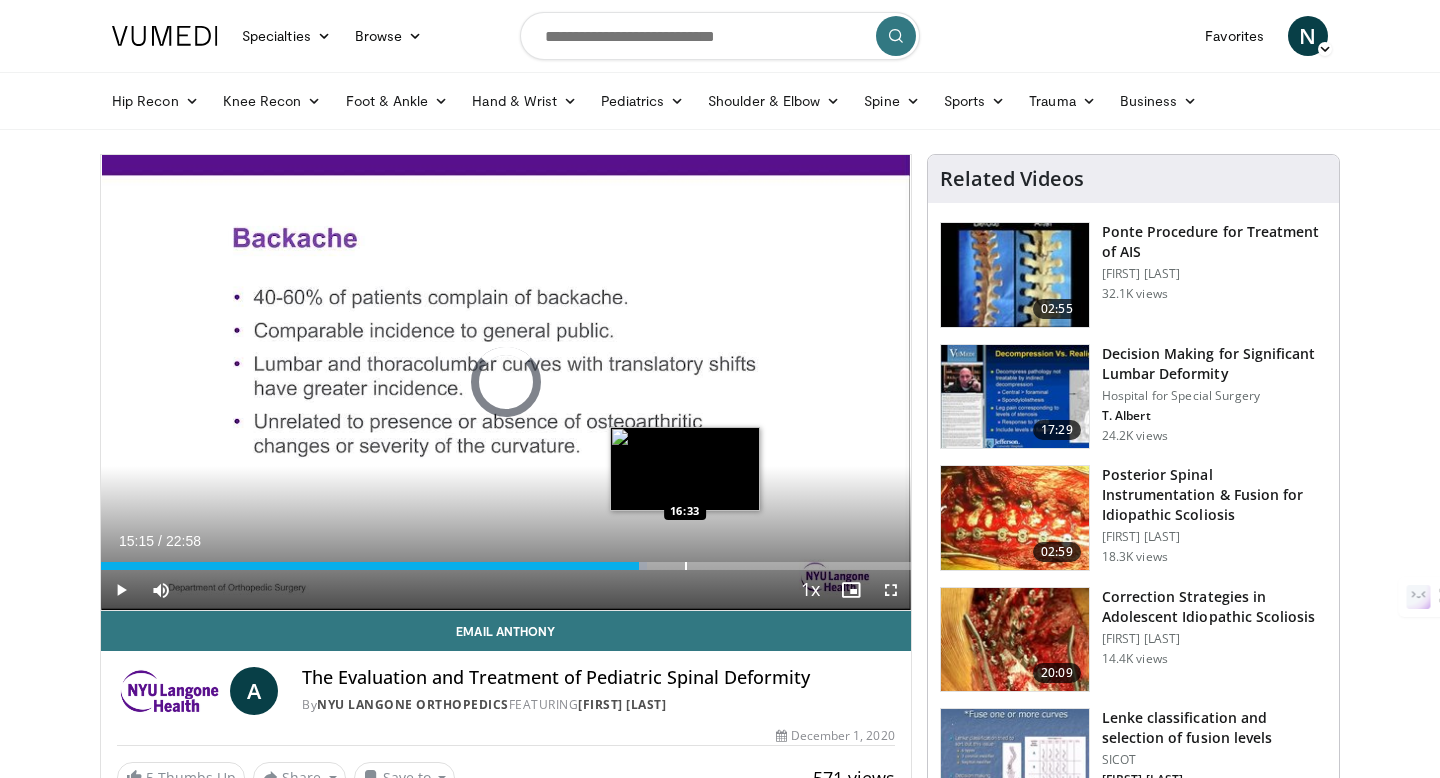 click at bounding box center (686, 566) 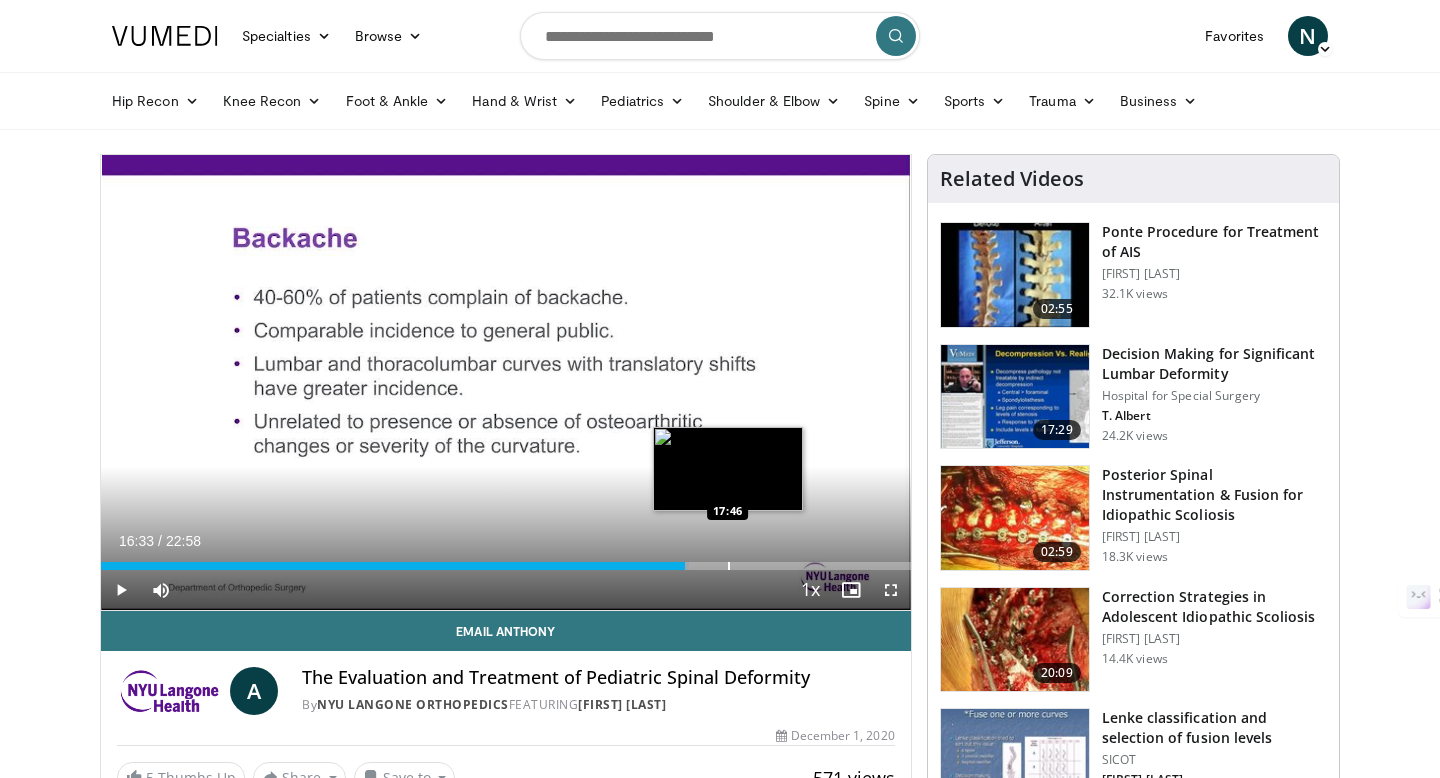 click at bounding box center (729, 566) 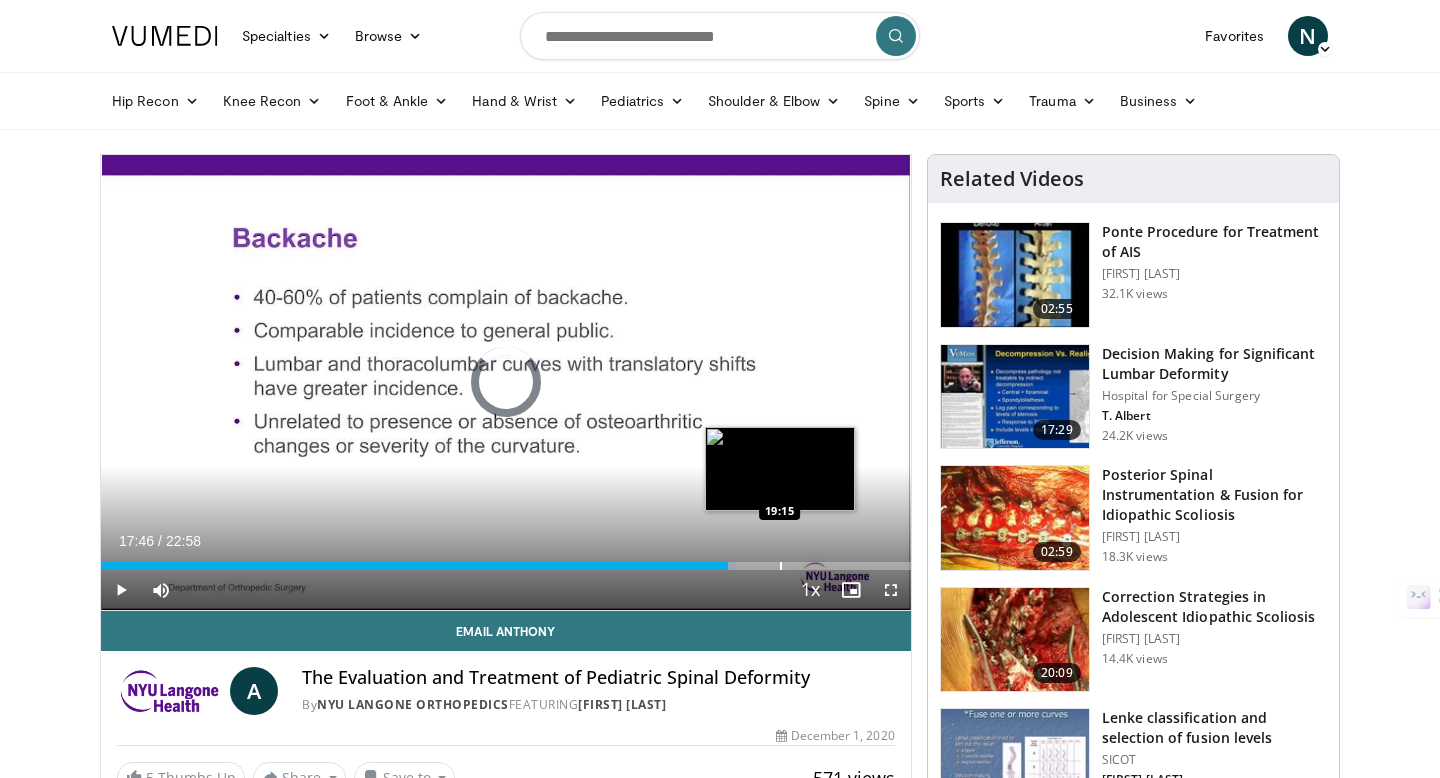 click at bounding box center [781, 566] 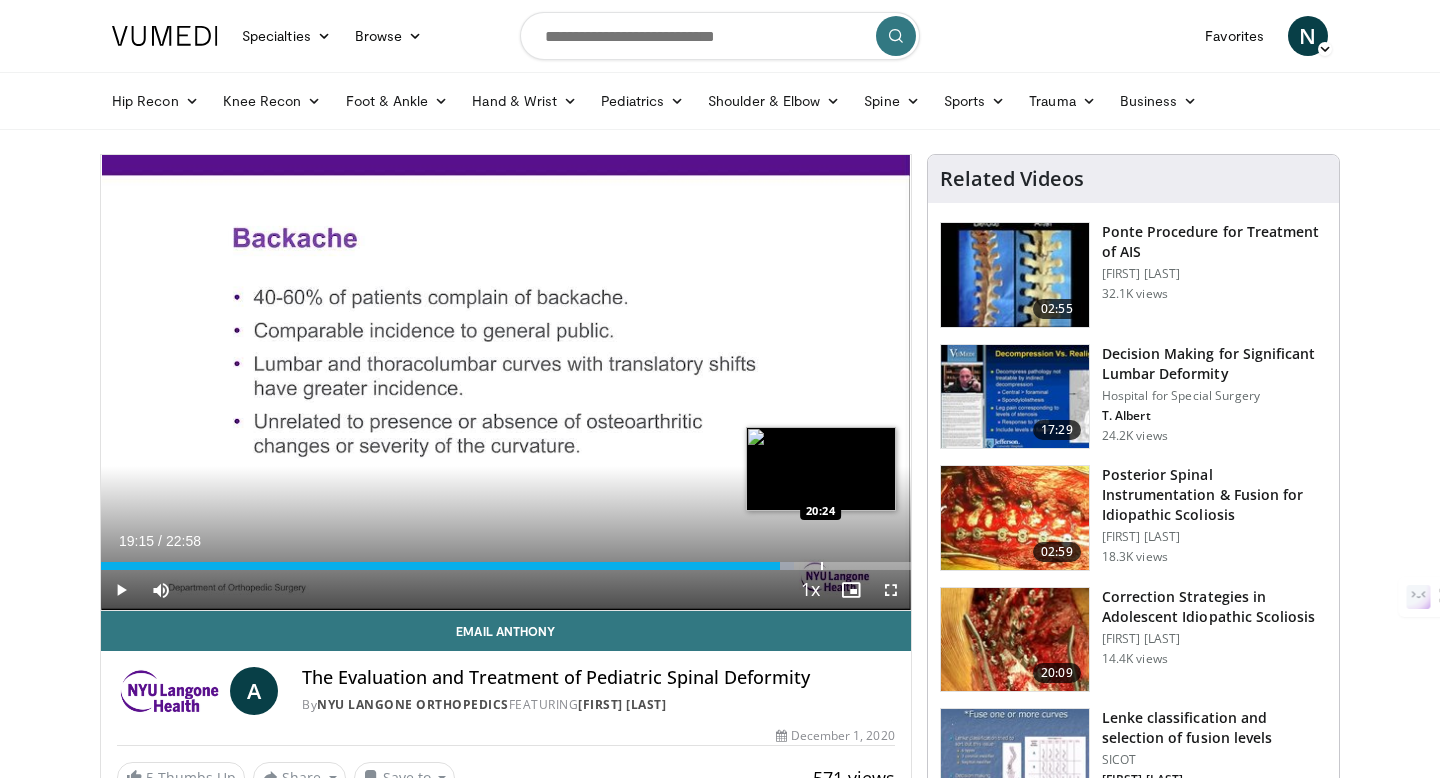 click at bounding box center (822, 566) 